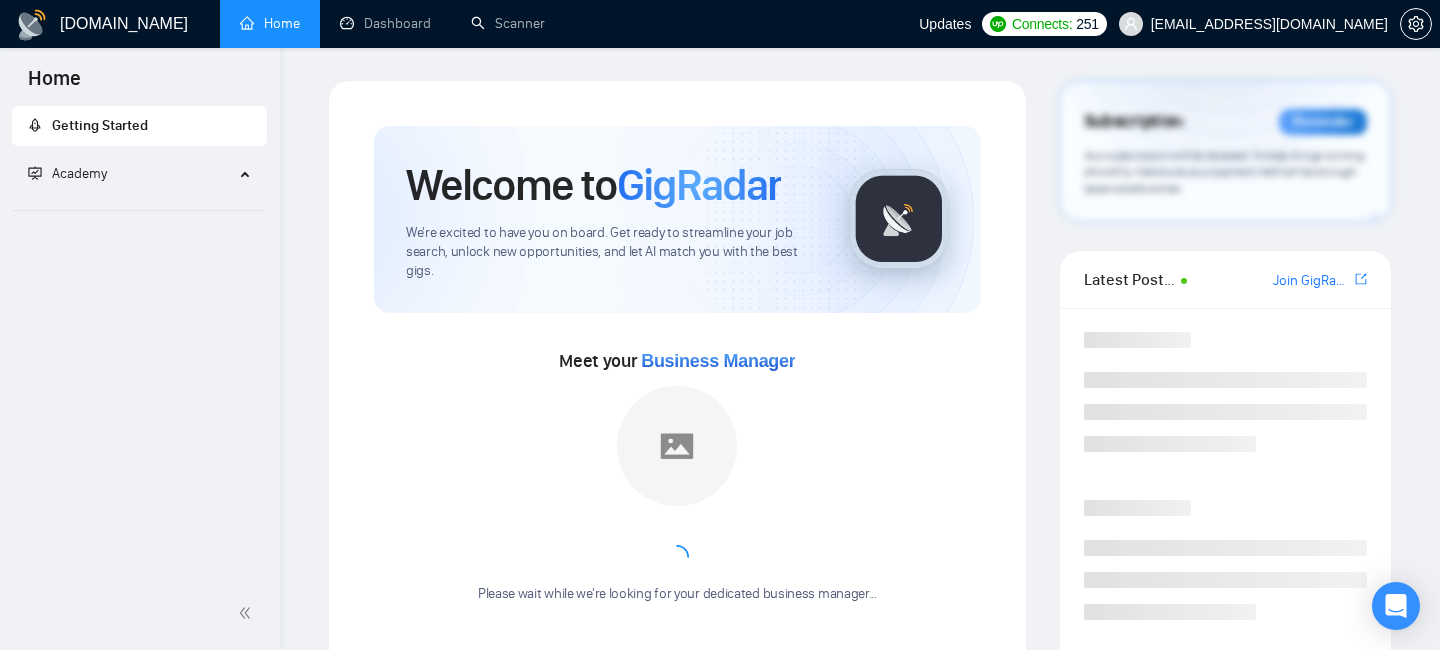 scroll, scrollTop: 0, scrollLeft: 0, axis: both 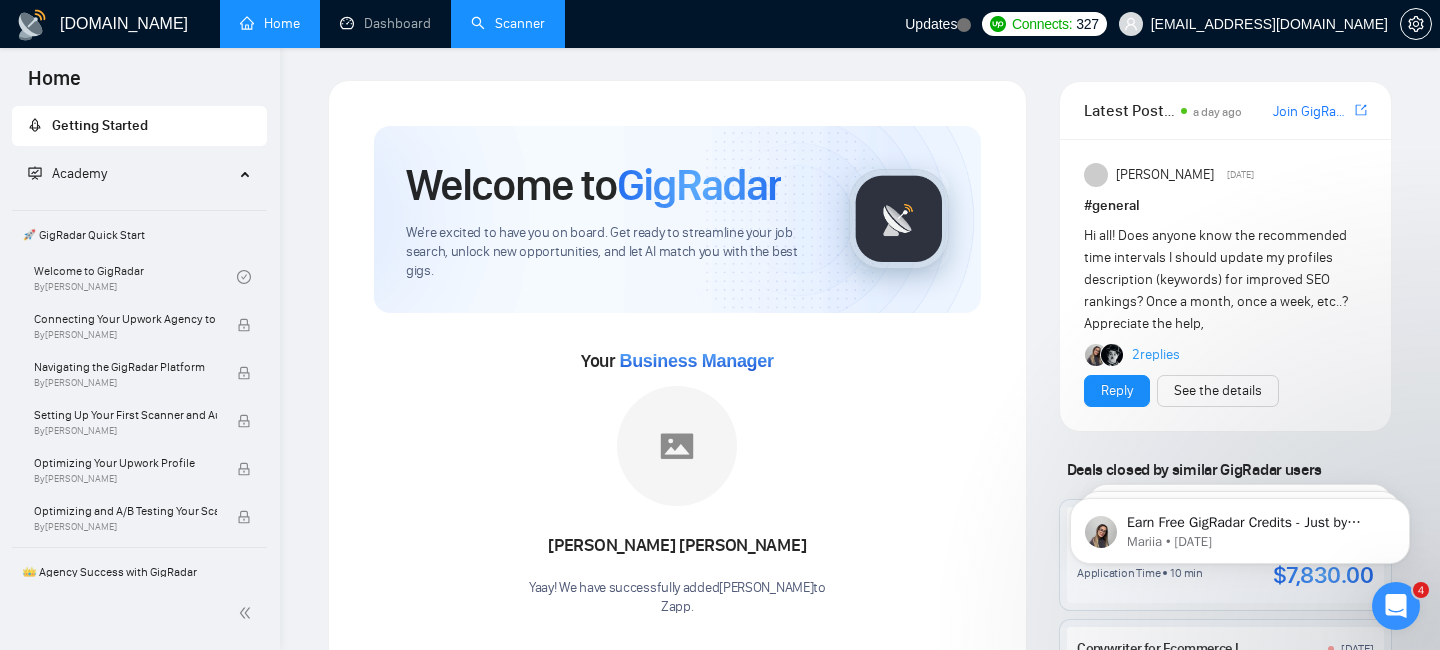 click on "Scanner" at bounding box center [508, 23] 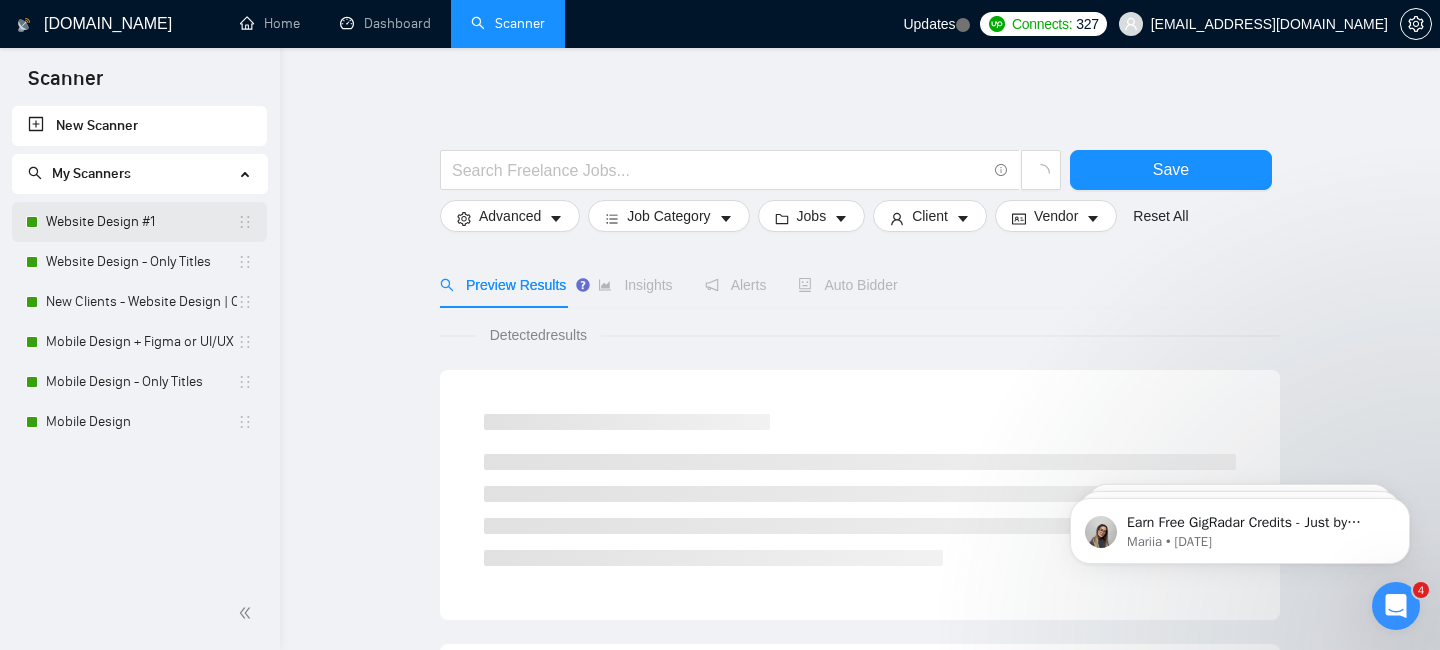 click on "Website Design #1" at bounding box center [141, 222] 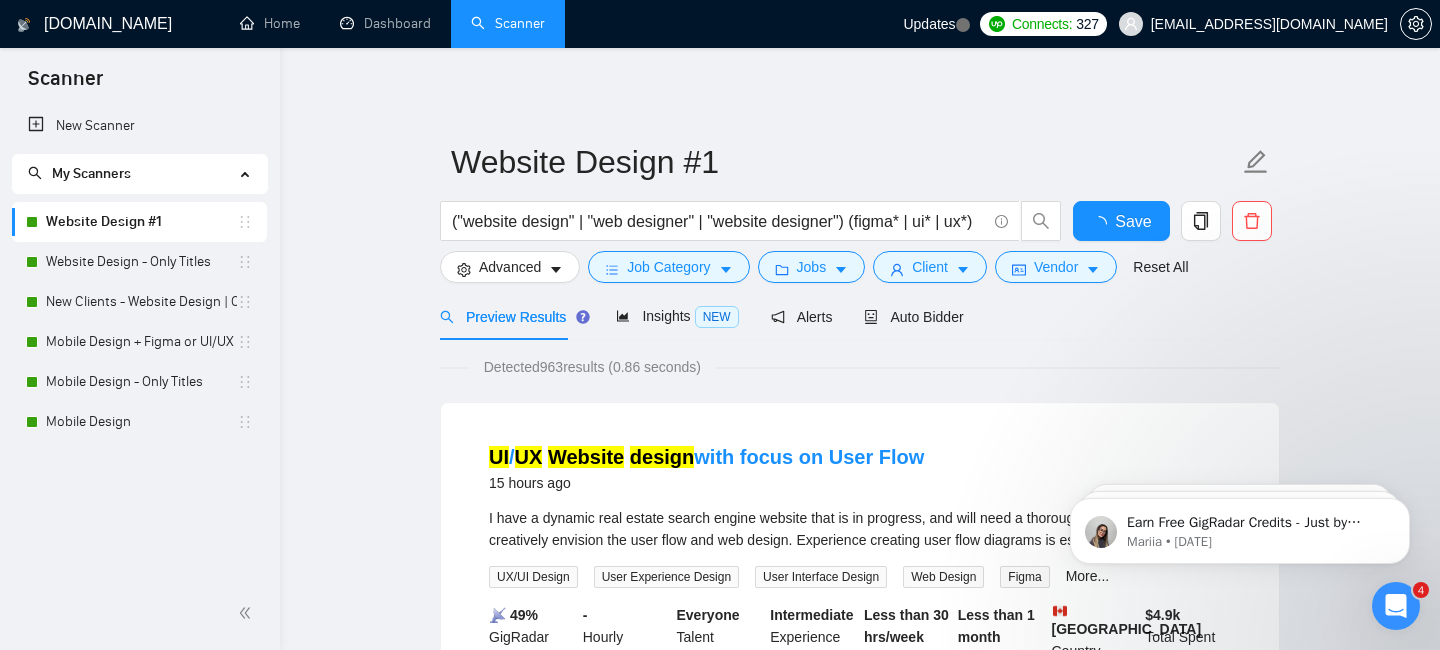 click on "Website Design #1 ("website design" | "web designer" | "website designer") (figma* | ui* | ux*) Save Advanced   Job Category   Jobs   Client   Vendor   Reset All Preview Results Insights NEW Alerts Auto Bidder Detected   963  results   (0.86 seconds) UI  /  UX   Website   design  with focus on User Flow 15 hours ago I have a dynamic real estate search engine website that is in progress, and will need a thorough designer that can creatively envision the user flow and web design. Experience creating user flow diagrams is essential. UX/UI Design User Experience Design User Interface Design Web Design Figma More... 📡   49% GigRadar Score   - Hourly Everyone Talent Preference Intermediate Experience Level Less than 30 hrs/week Hourly Load Less than 1 month Duration   Canada Country $ 4.9k Total Spent $16.75 Avg Rate Paid - Company Size Verified Payment Verified Nov, 2023 Member Since ⭐️  5.00 Client Feedback Website   Designer  (Figma) – Fast, Quality Work with AI Efficiency 19 hours ago Looking for a" at bounding box center [860, 2412] 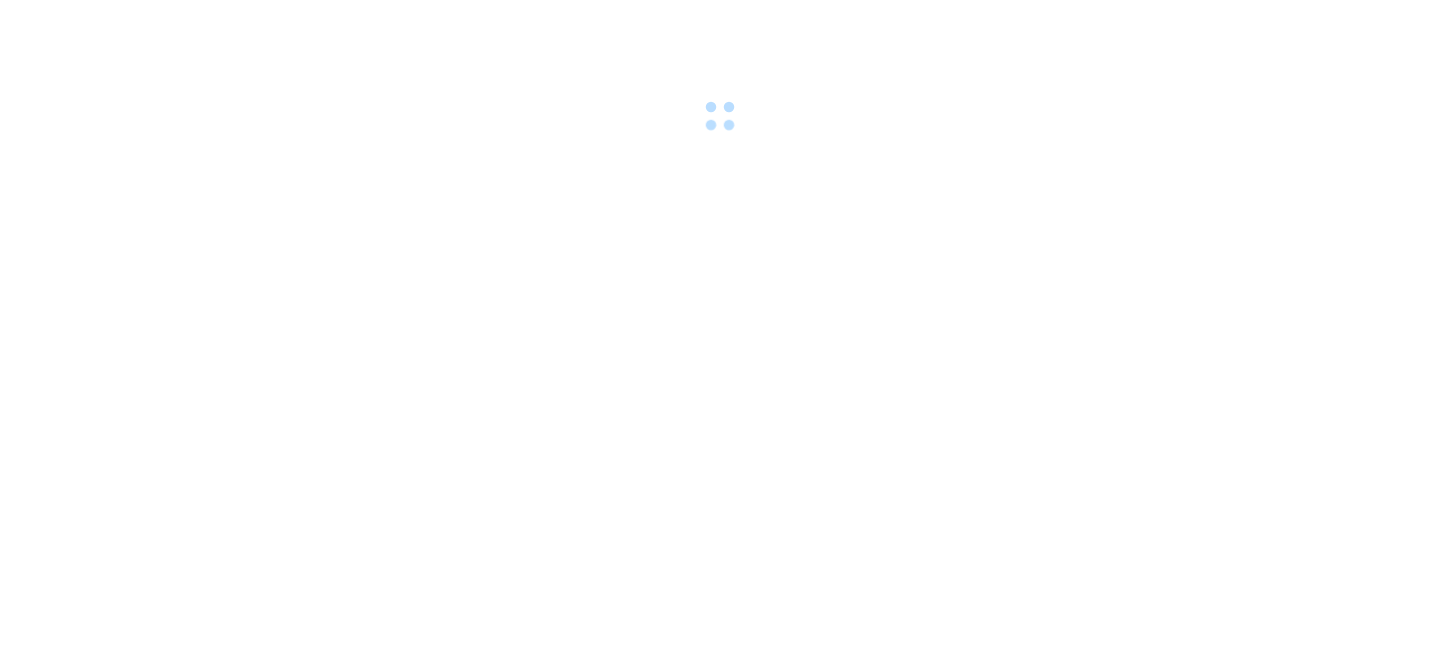 scroll, scrollTop: 0, scrollLeft: 0, axis: both 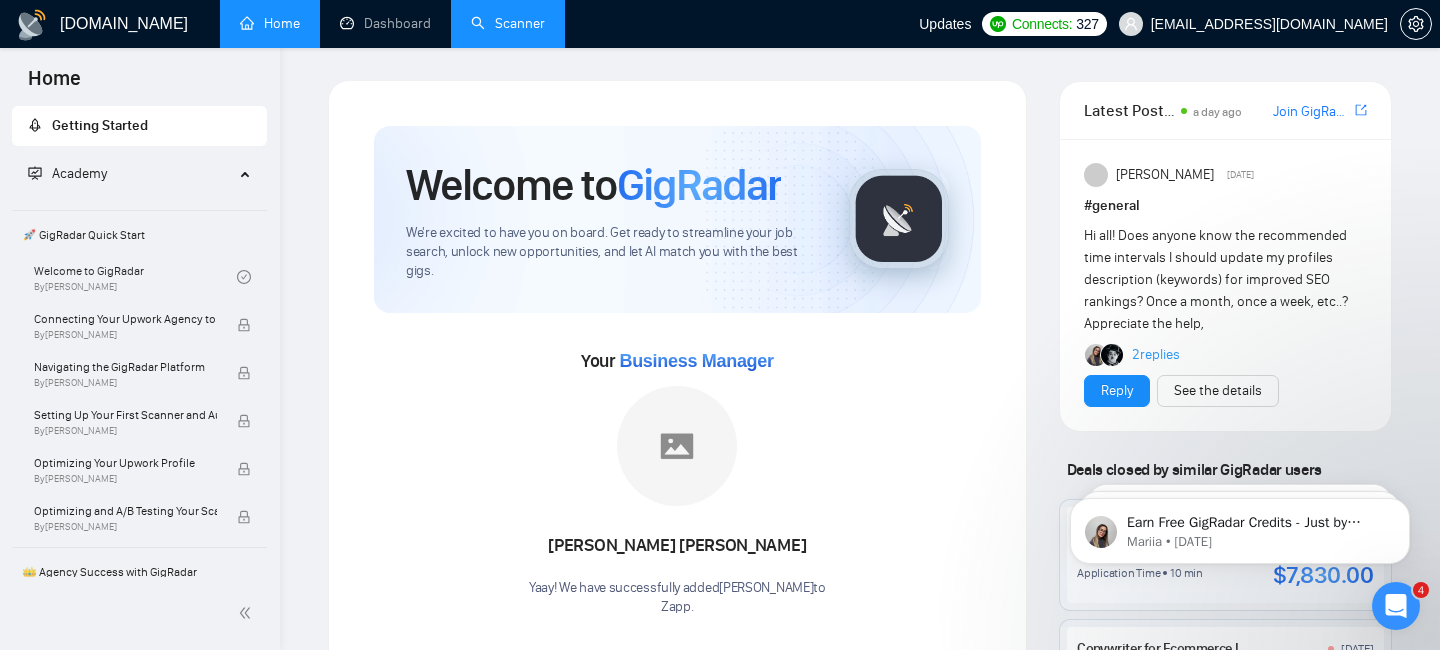 click on "Scanner" at bounding box center (508, 24) 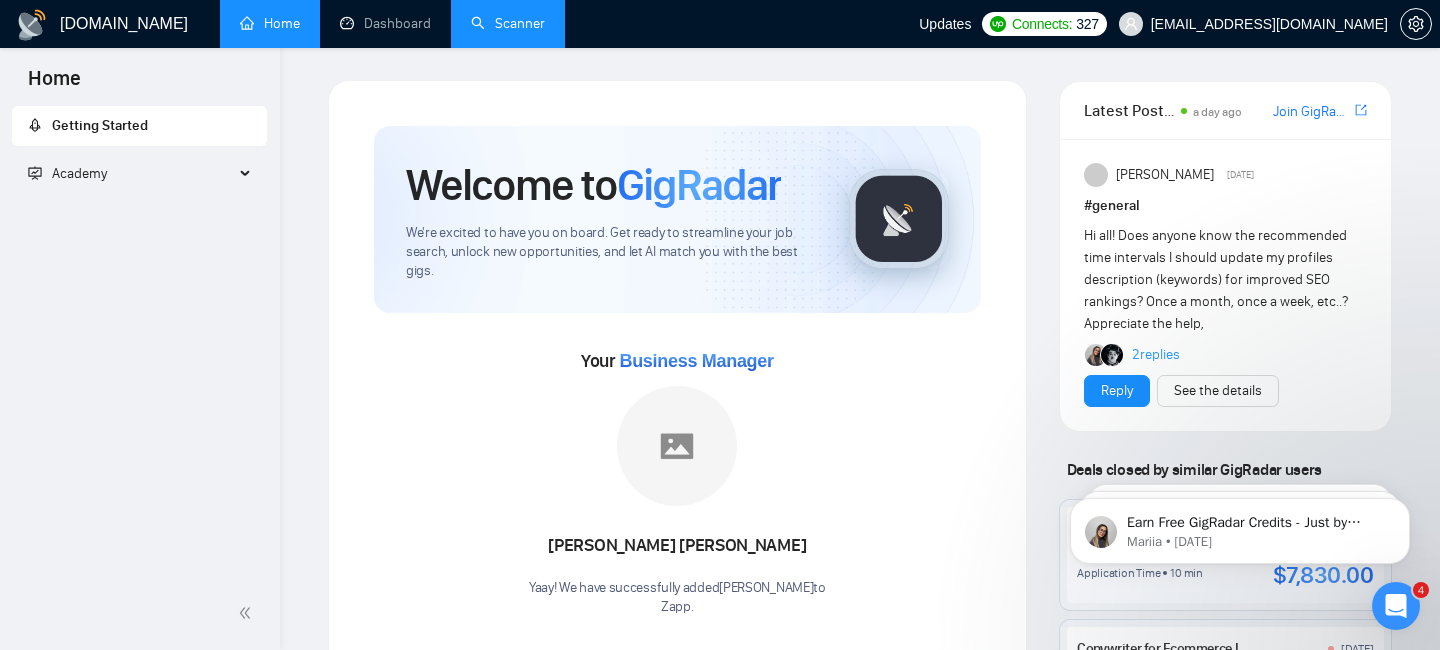 click on "Scanner" at bounding box center (508, 23) 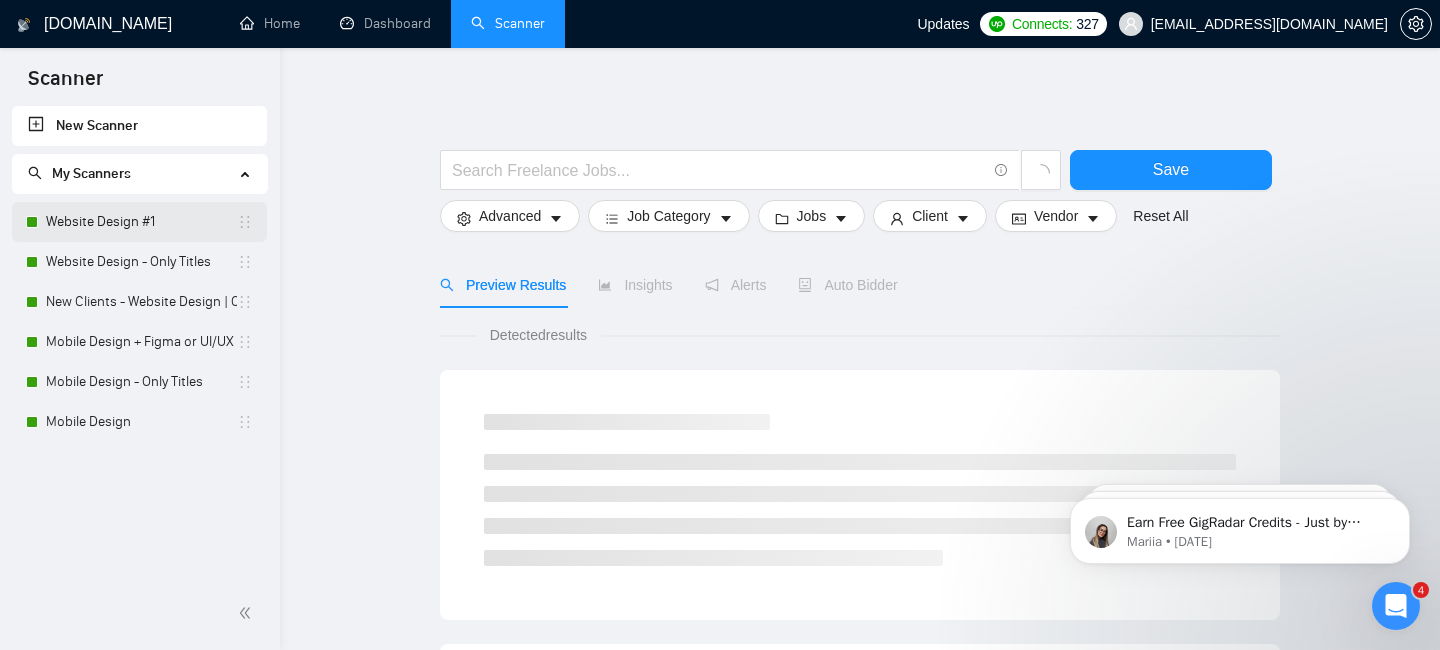 click on "Website Design #1" at bounding box center (141, 222) 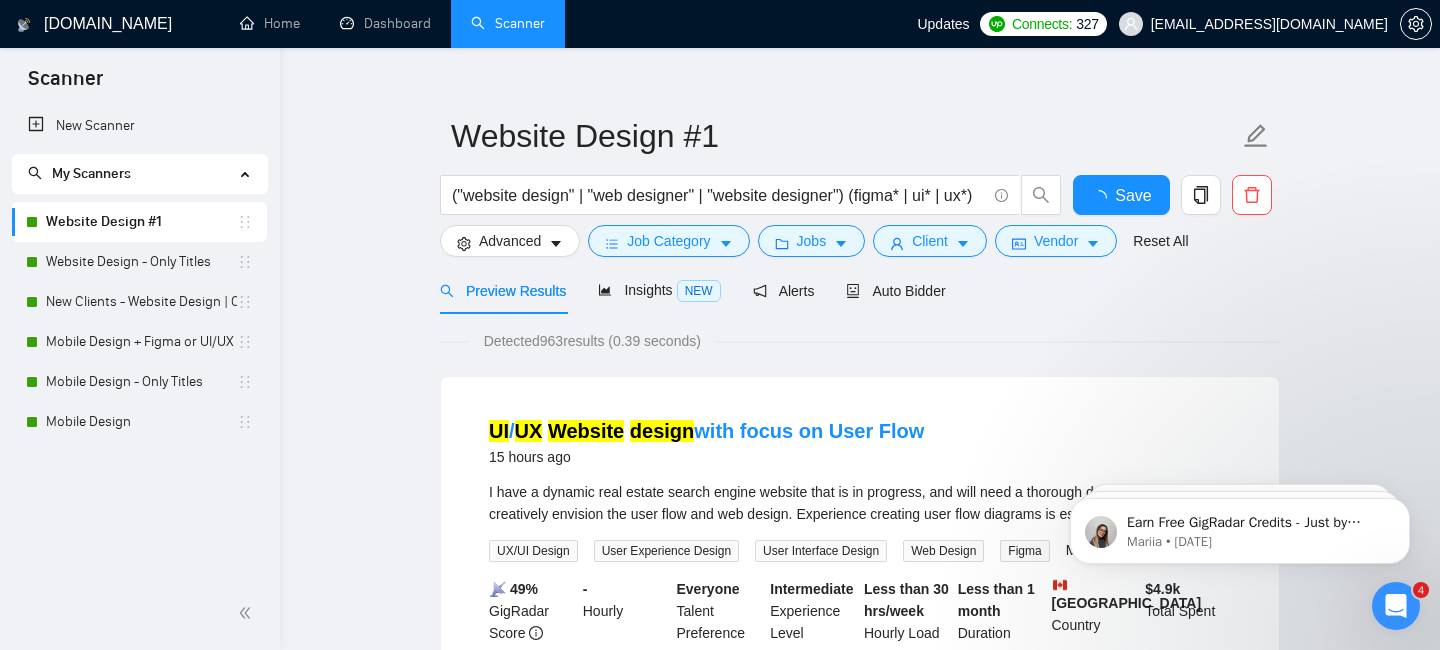 scroll, scrollTop: 61, scrollLeft: 0, axis: vertical 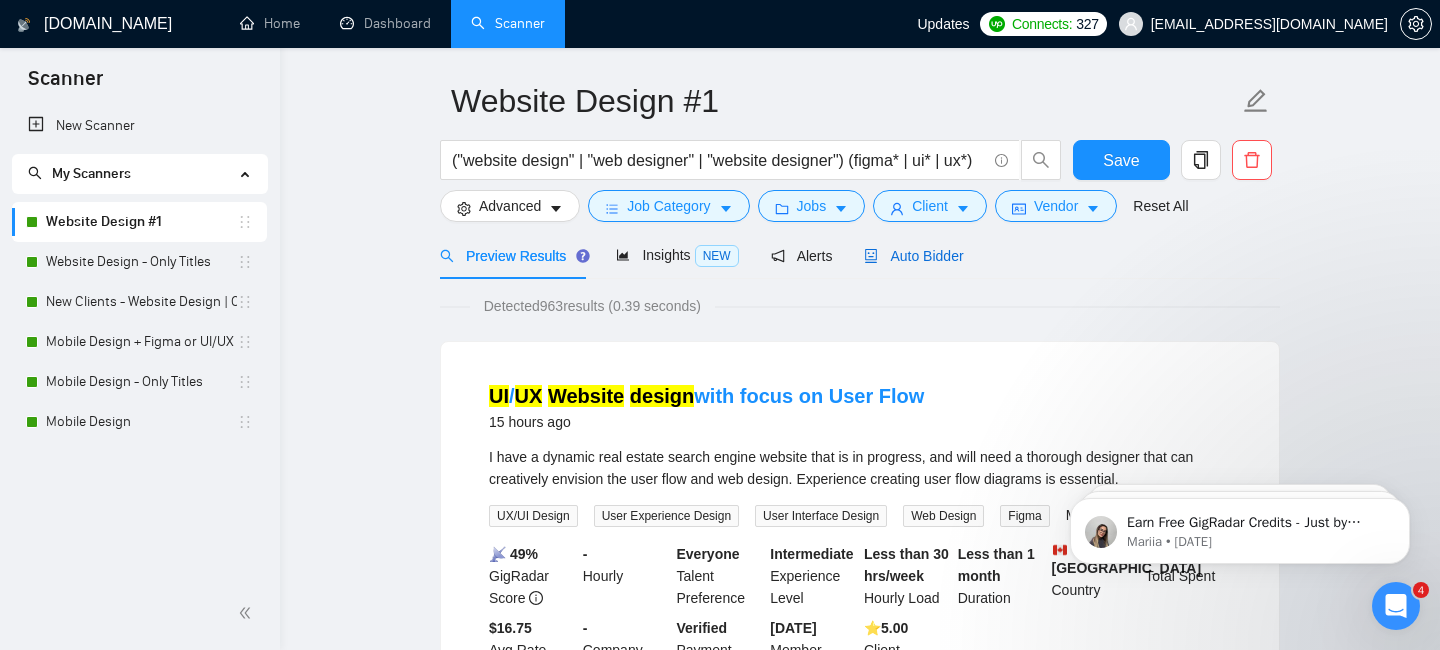 click on "Auto Bidder" at bounding box center [913, 256] 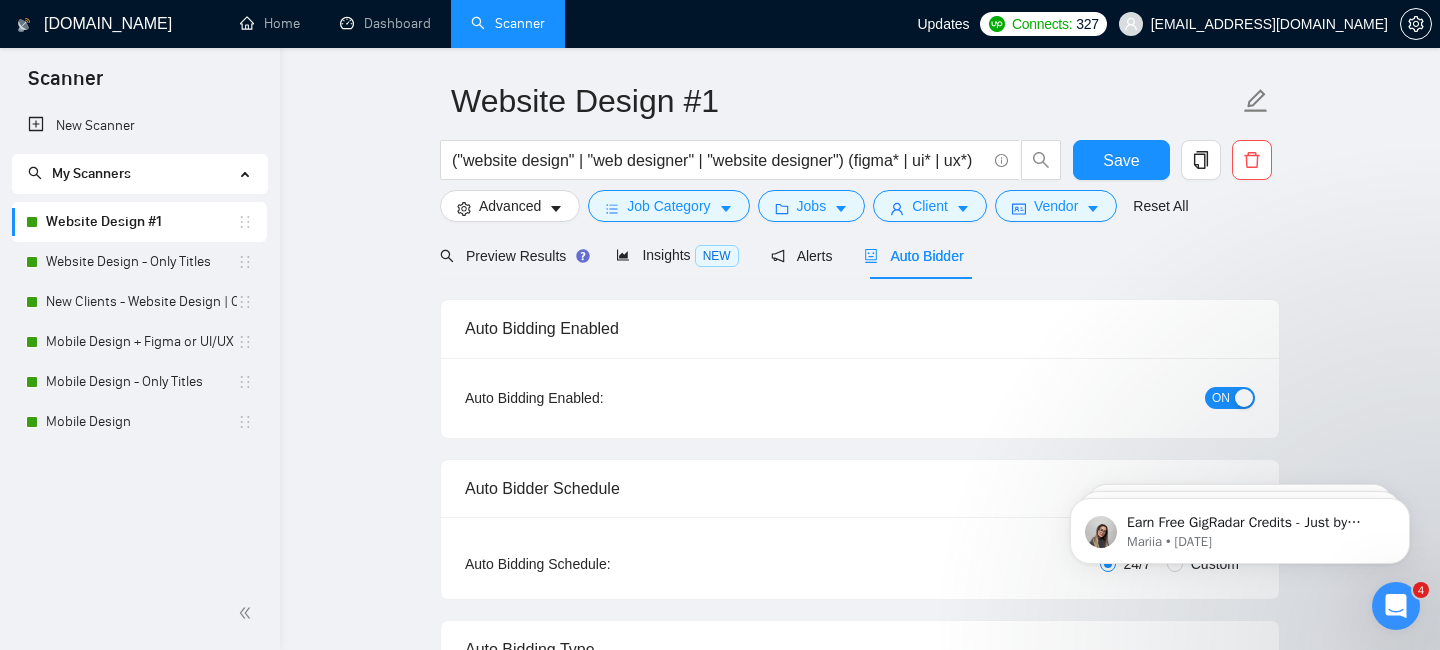 checkbox on "true" 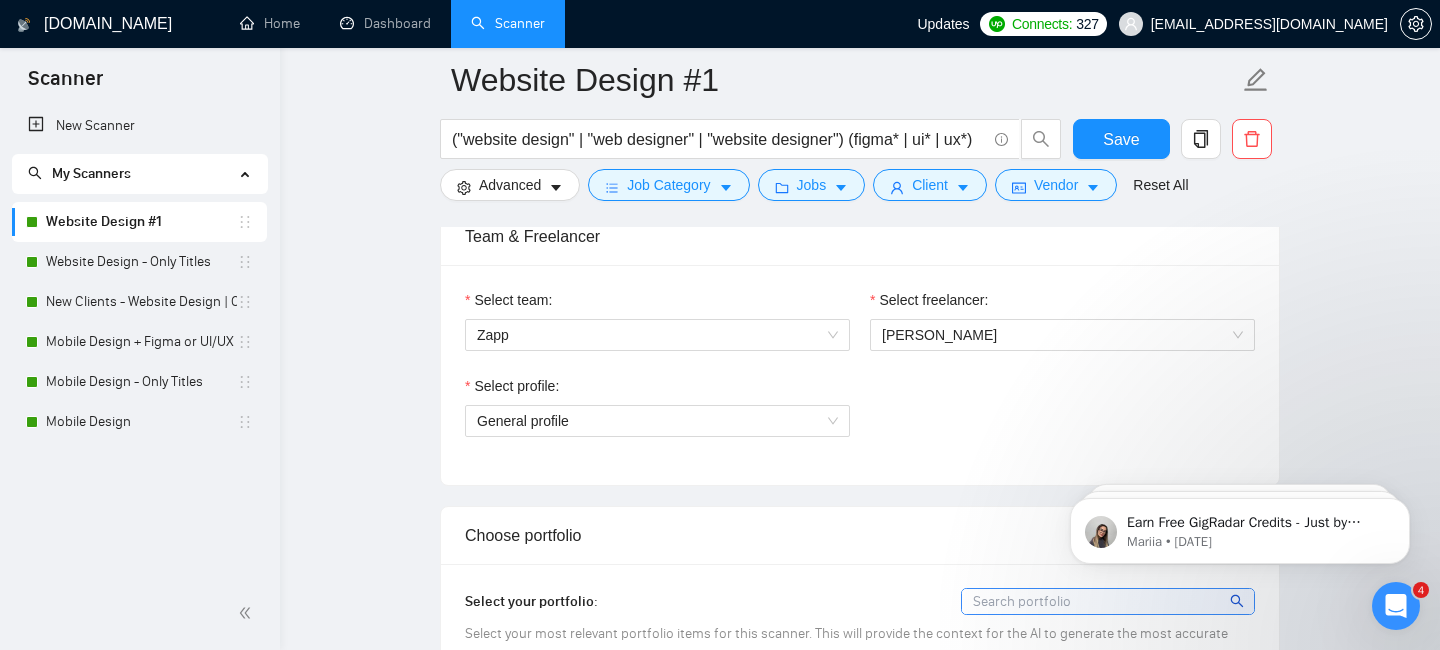 scroll, scrollTop: 1049, scrollLeft: 0, axis: vertical 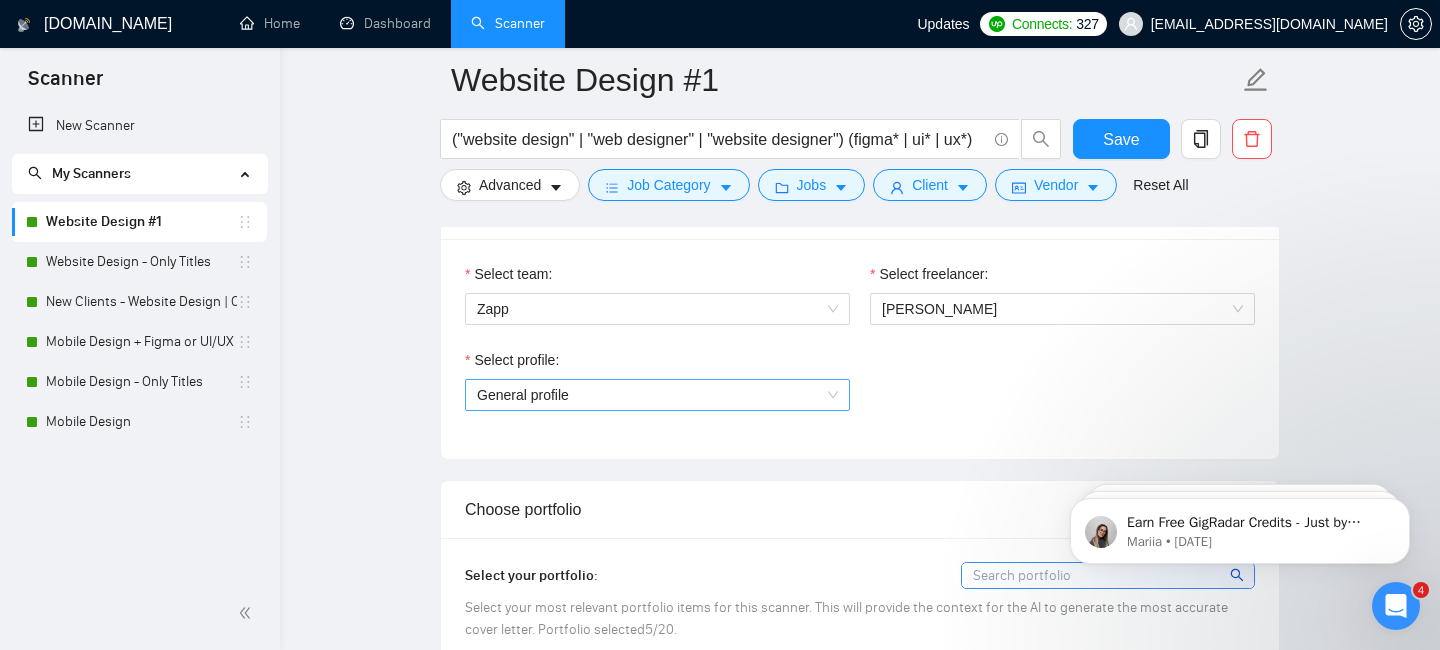 click on "General profile" at bounding box center (657, 395) 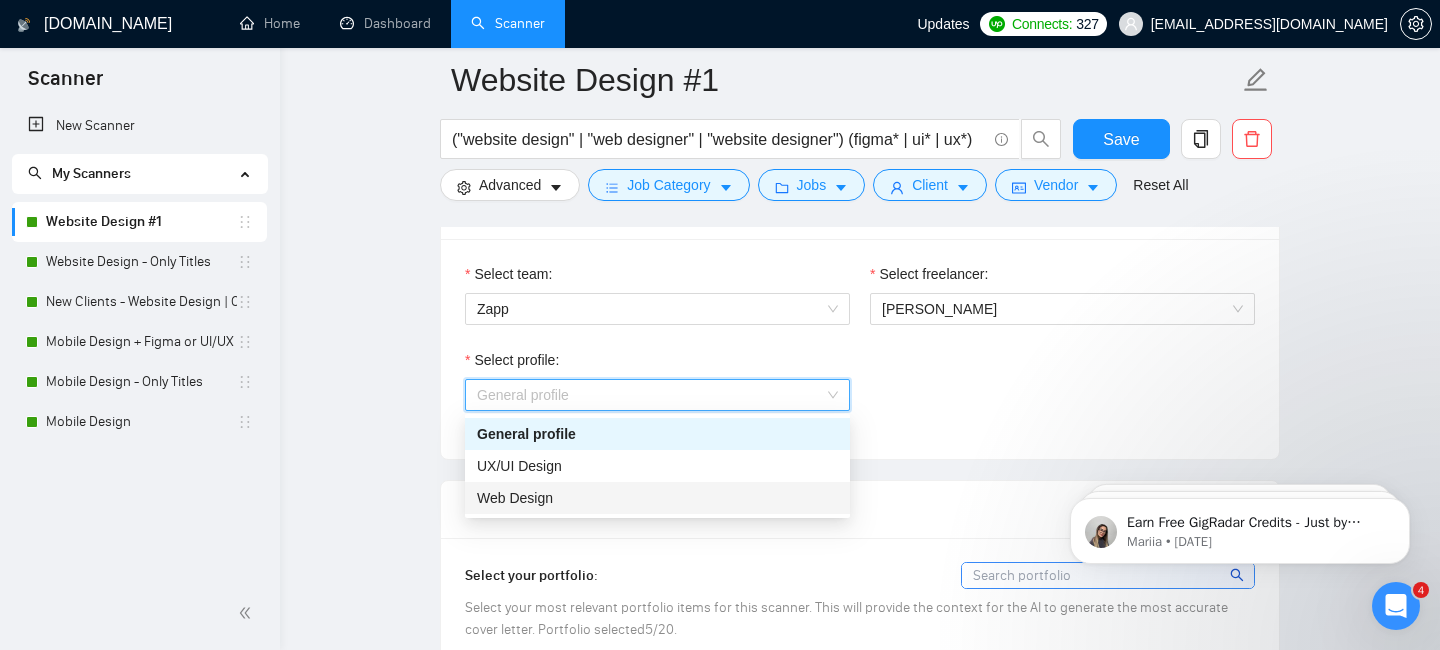 click on "Web Design" at bounding box center [657, 498] 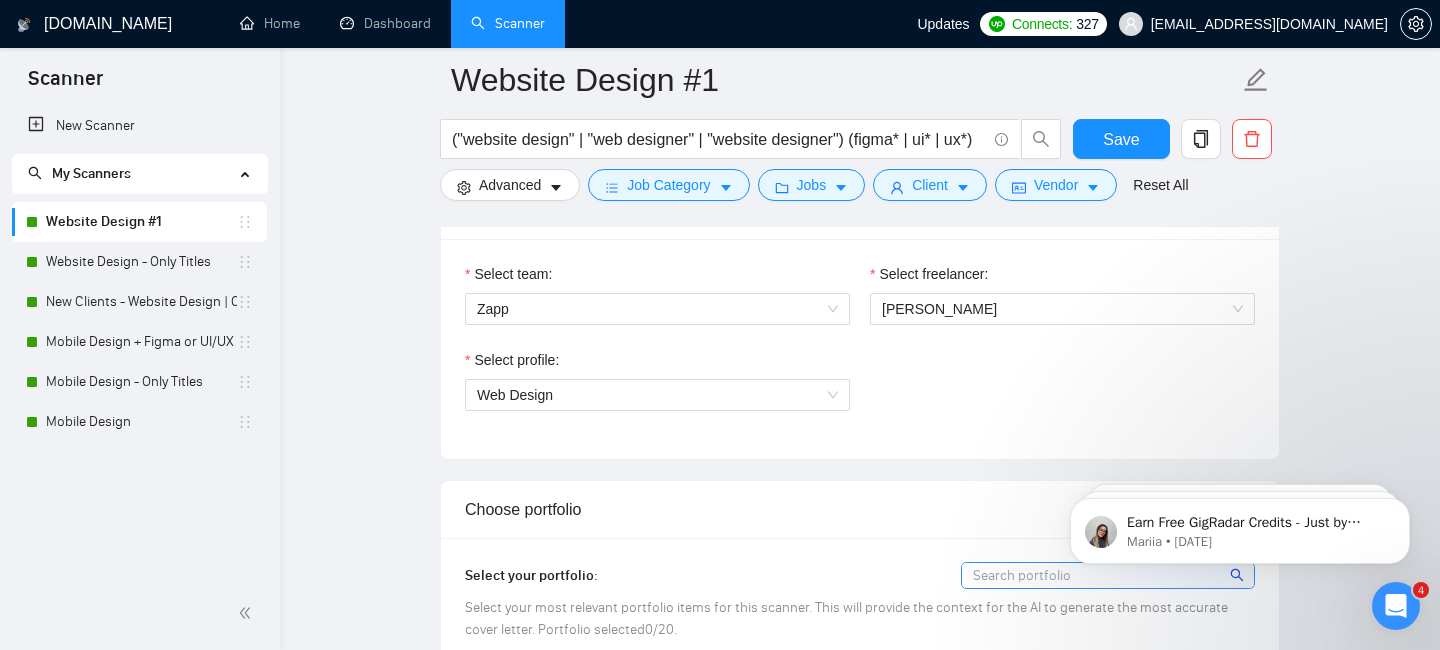 click on "Website Design #1 ("website design" | "web designer" | "website designer") (figma* | ui* | ux*) Save Advanced   Job Category   Jobs   Client   Vendor   Reset All Preview Results Insights NEW Alerts Auto Bidder Auto Bidding Enabled Auto Bidding Enabled: ON Auto Bidder Schedule Auto Bidding Type: Automated (recommended) Semi-automated Auto Bidding Schedule: 24/7 Custom Custom Auto Bidder Schedule Repeat every week [DATE] [DATE] [DATE] [DATE] [DATE] [DATE] [DATE] Active Hours ( [GEOGRAPHIC_DATA]/[GEOGRAPHIC_DATA] ): From: To: ( 24  hours) [GEOGRAPHIC_DATA]/[GEOGRAPHIC_DATA] Auto Bidding Type Select your bidding algorithm: Choose the algorithm for you bidding. The price per proposal does not include your connects expenditure. Template Bidder Works great for narrow segments and short cover letters that don't change. 0.50  credits / proposal Sardor AI 🤖 Personalise your cover letter with ai [placeholders] 1.00  credits / proposal Experimental Laziza AI  👑   NEW   Learn more 2.00  credits / proposal 28.36 credits savings Team & Freelancer" at bounding box center (860, 1833) 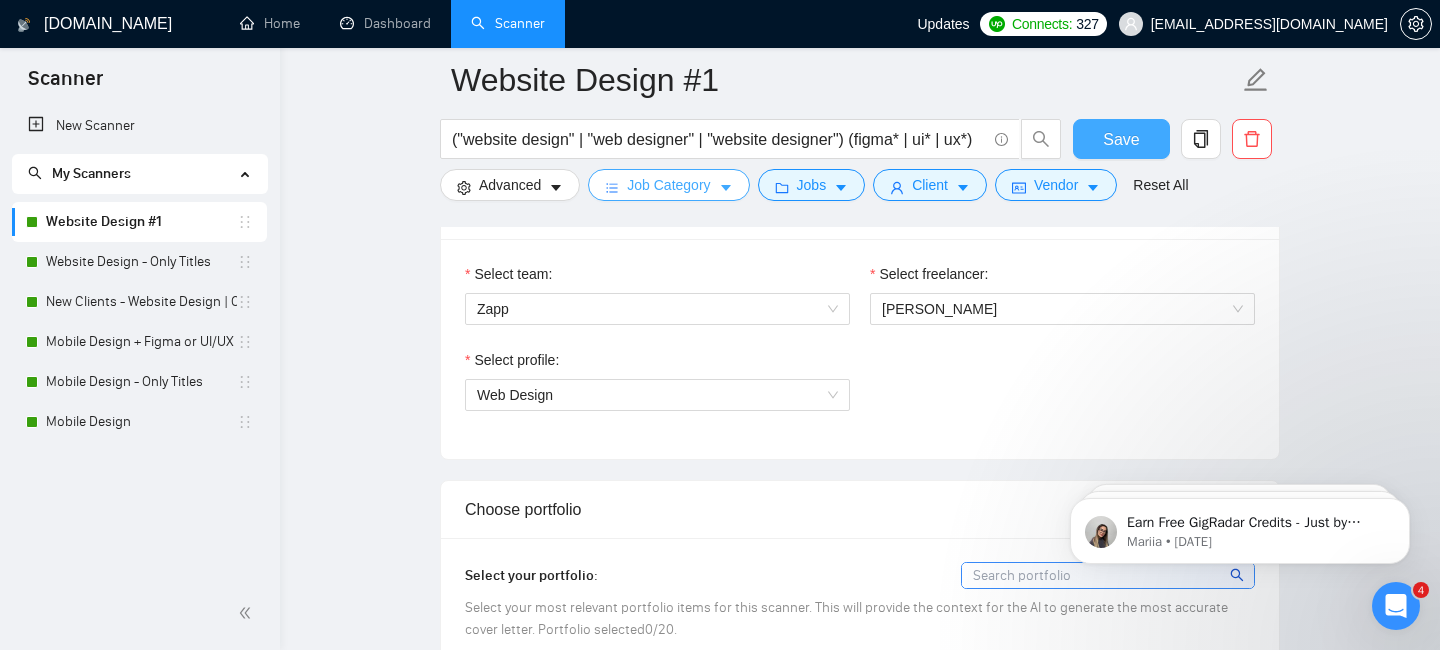 click on "Save" at bounding box center (1121, 139) 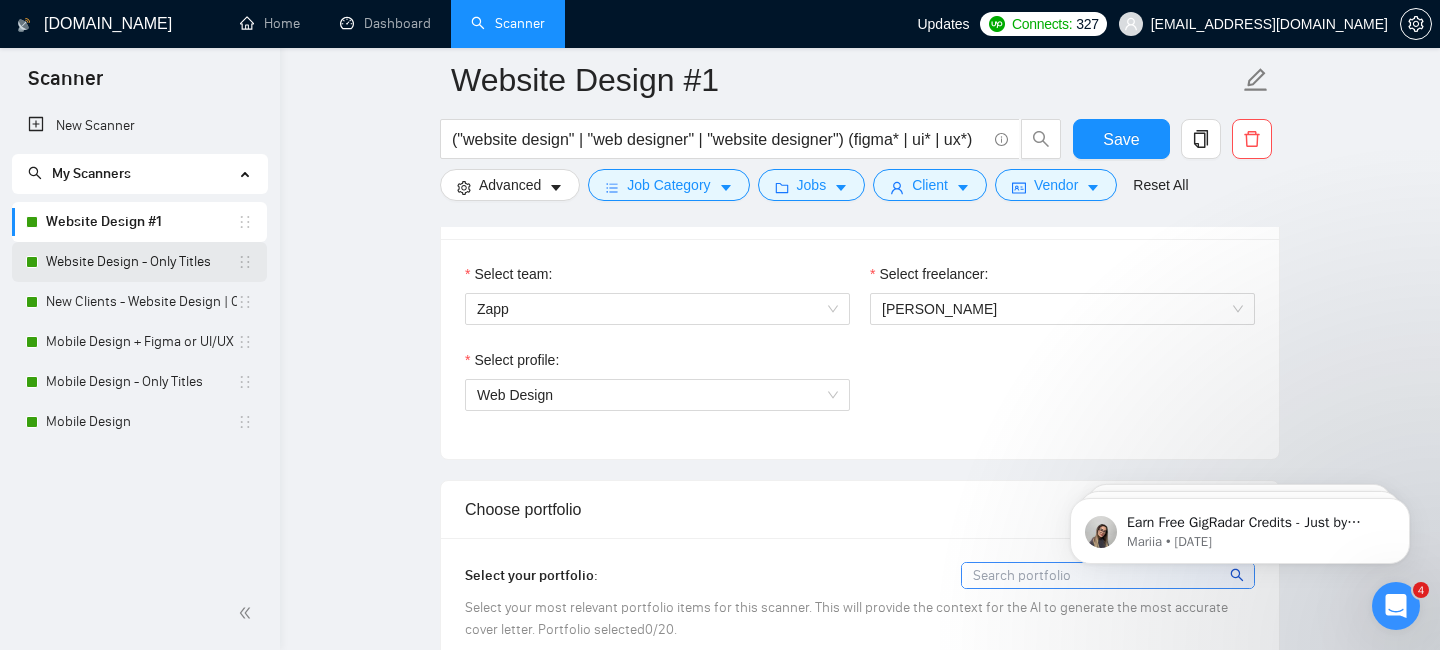 click on "Website Design - Only Titles" at bounding box center (141, 262) 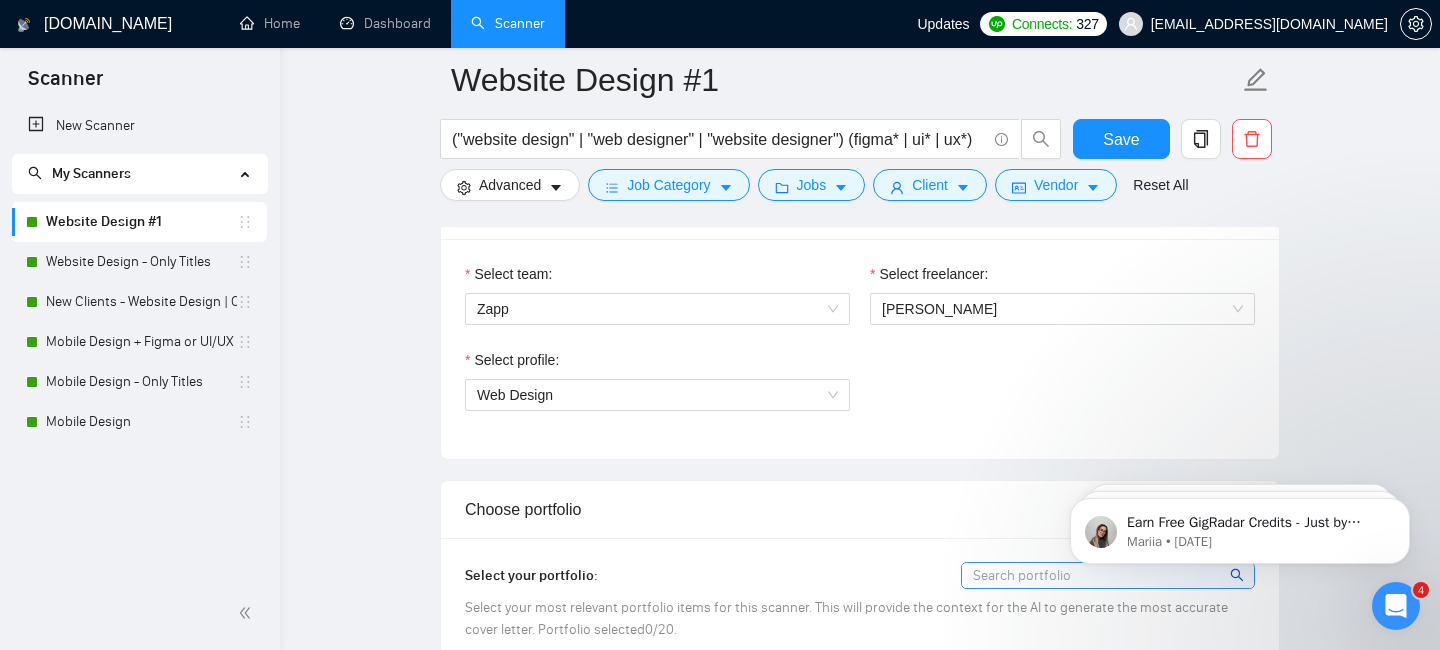 scroll, scrollTop: 80, scrollLeft: 0, axis: vertical 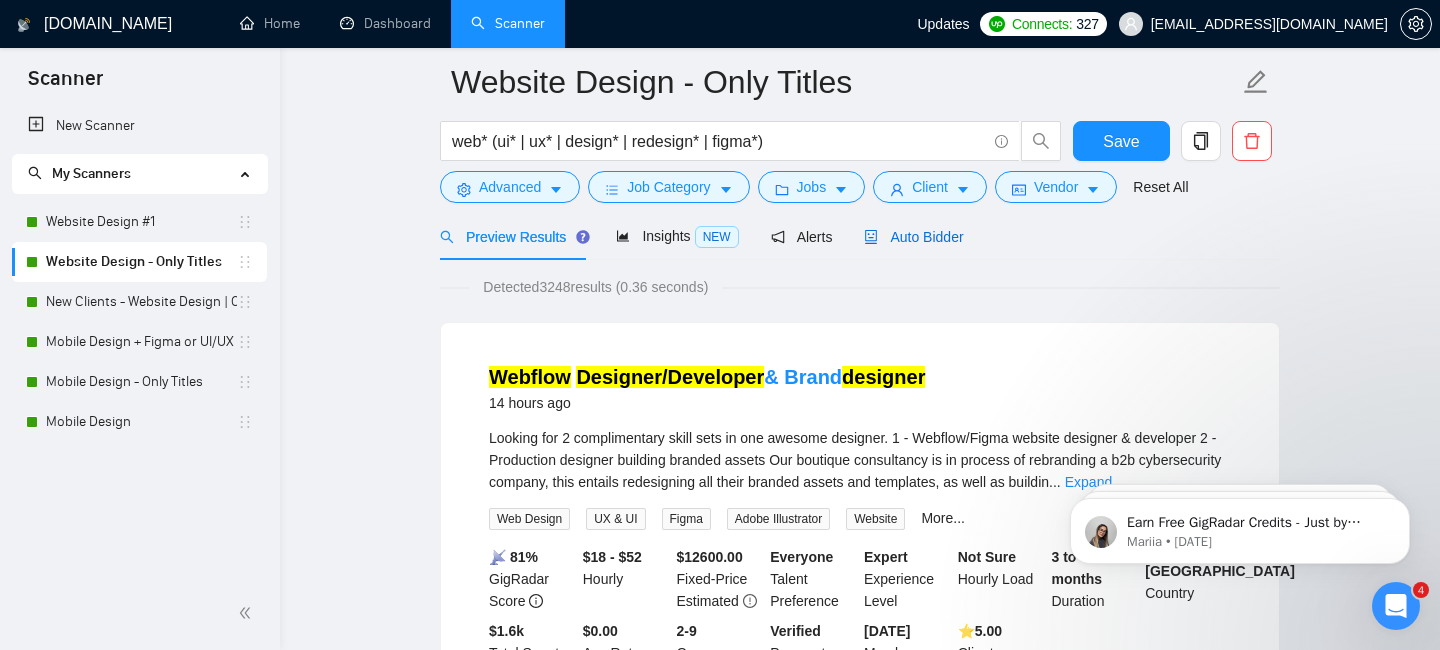 click on "Auto Bidder" at bounding box center [913, 237] 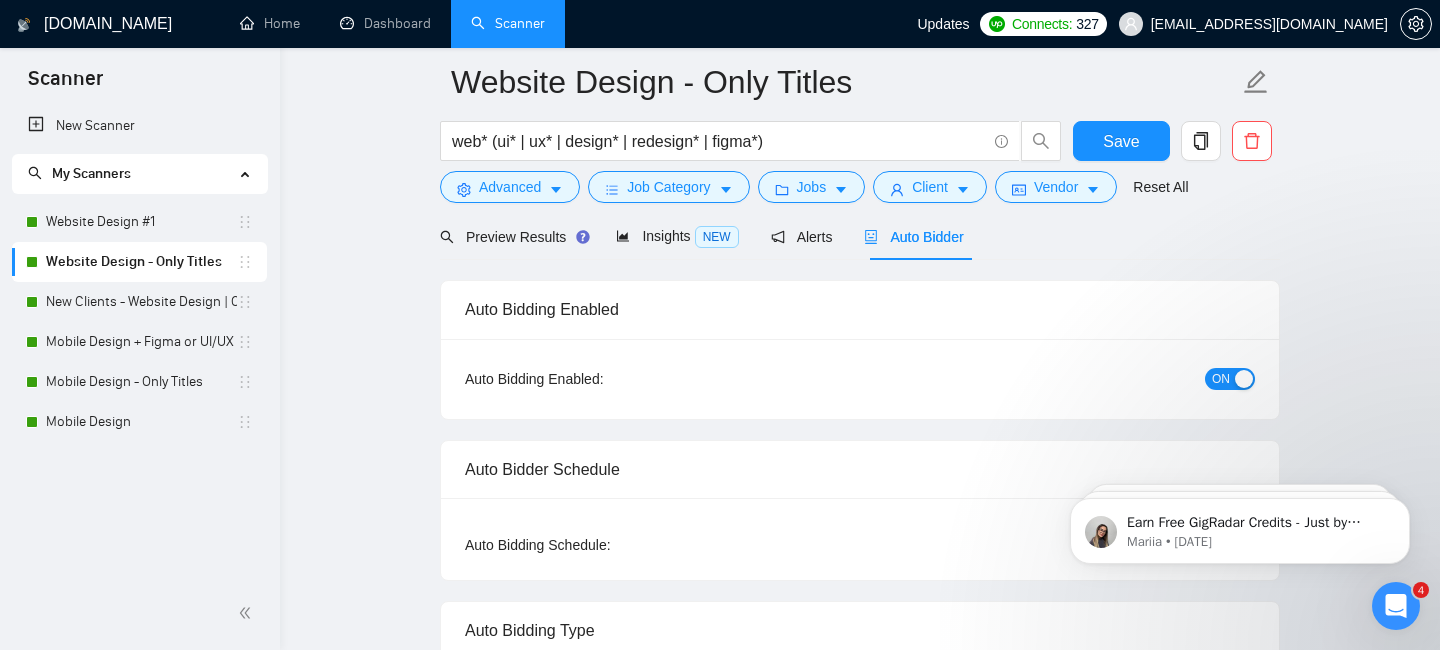 checkbox on "true" 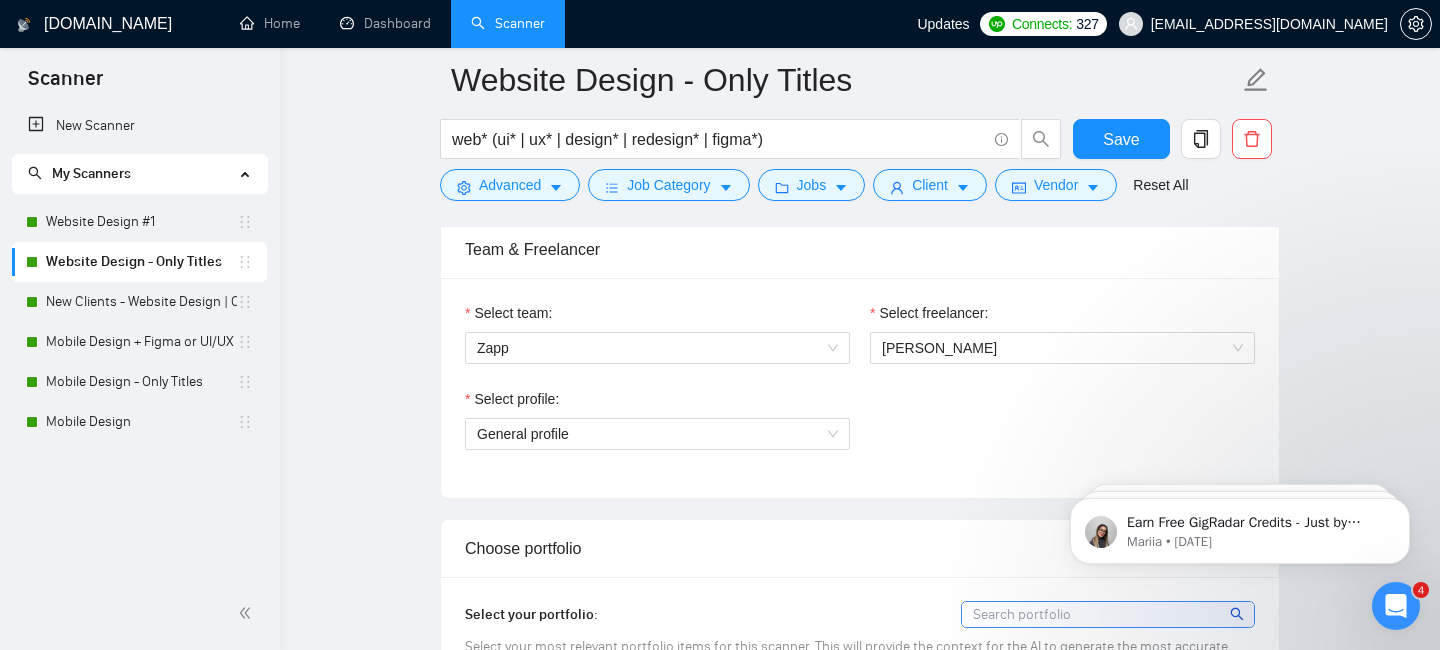 scroll, scrollTop: 1029, scrollLeft: 0, axis: vertical 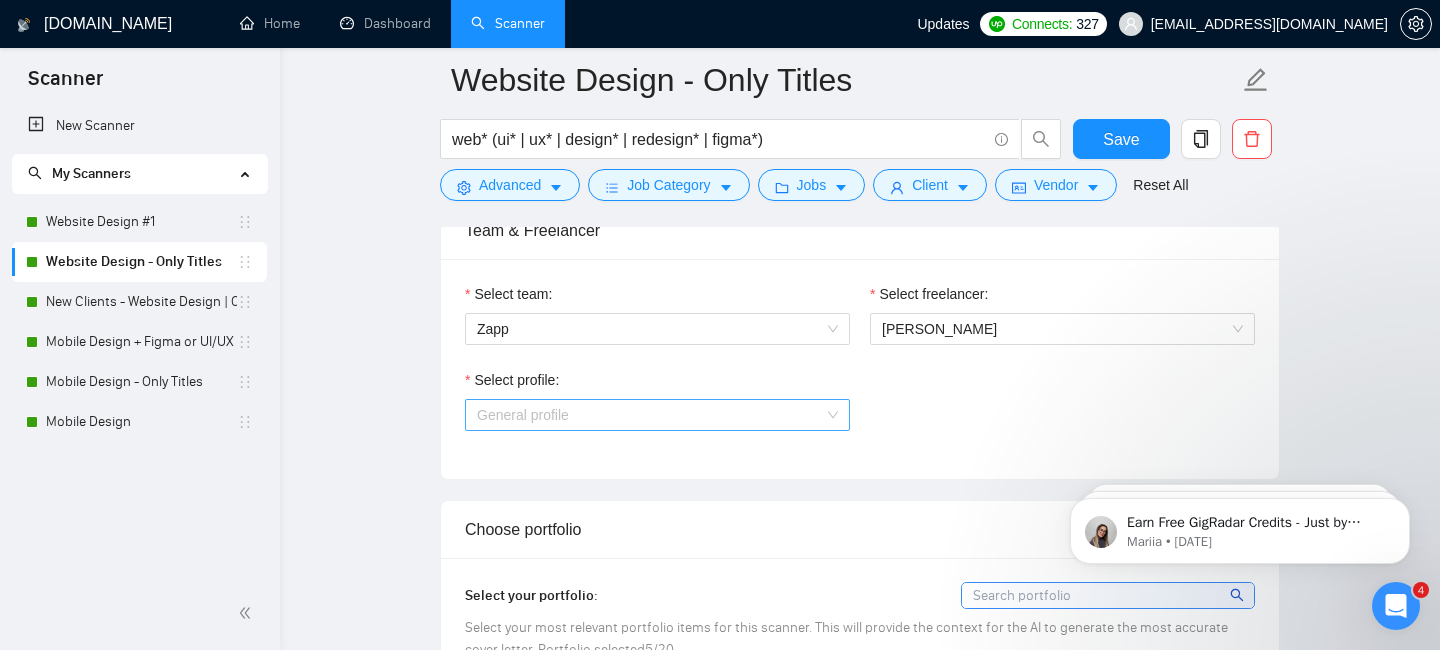click on "General profile" at bounding box center (657, 415) 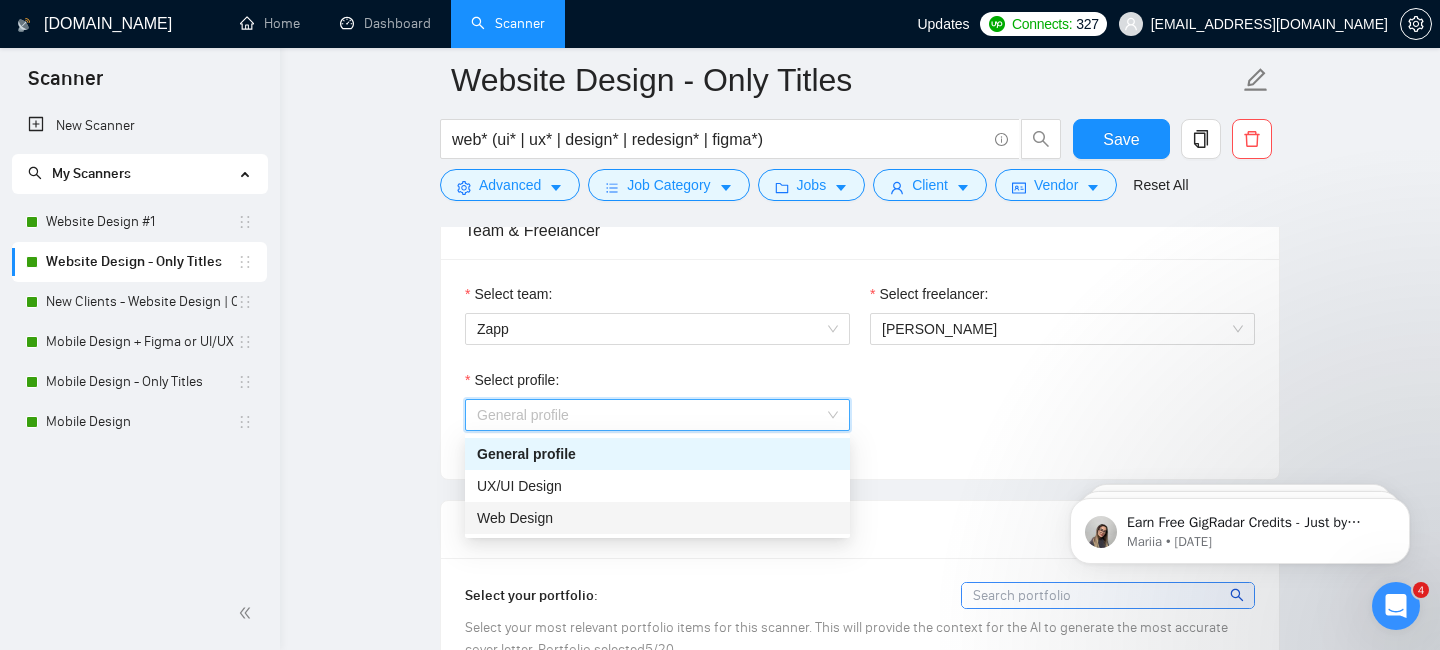 click on "Web Design" at bounding box center (515, 518) 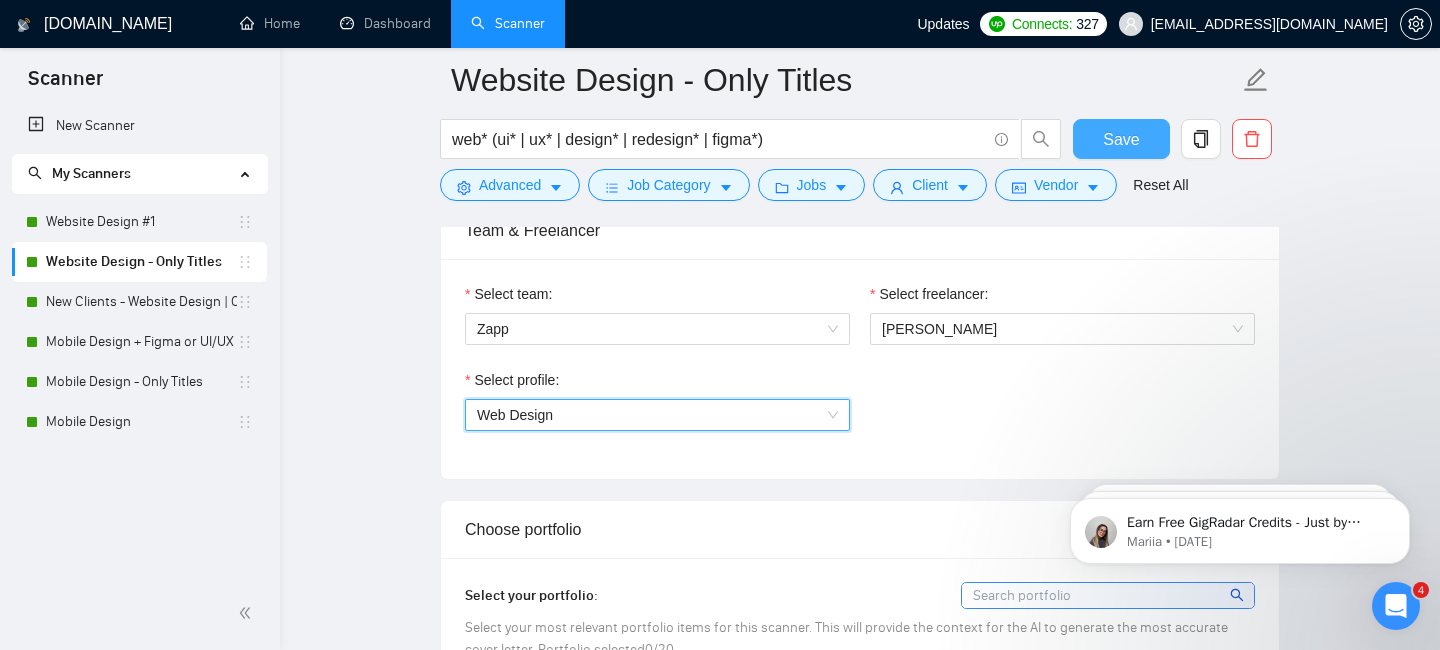 click on "Save" at bounding box center [1121, 139] 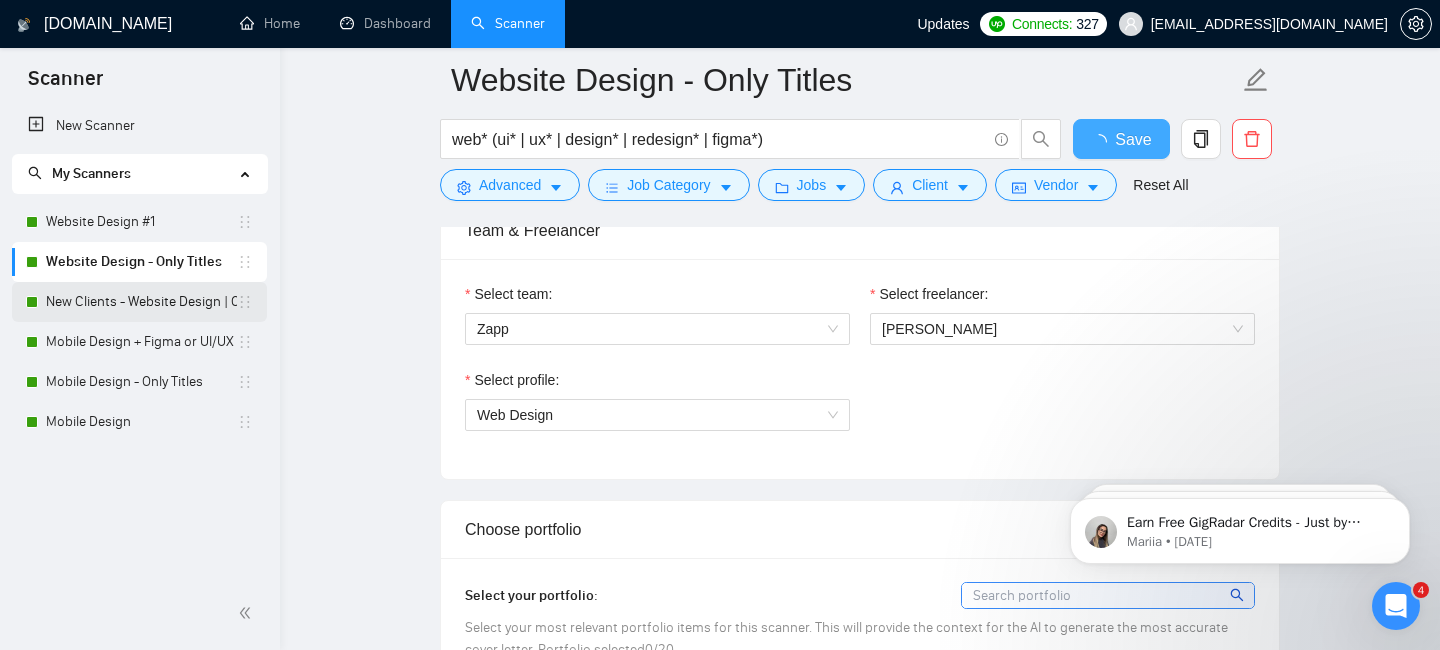 type 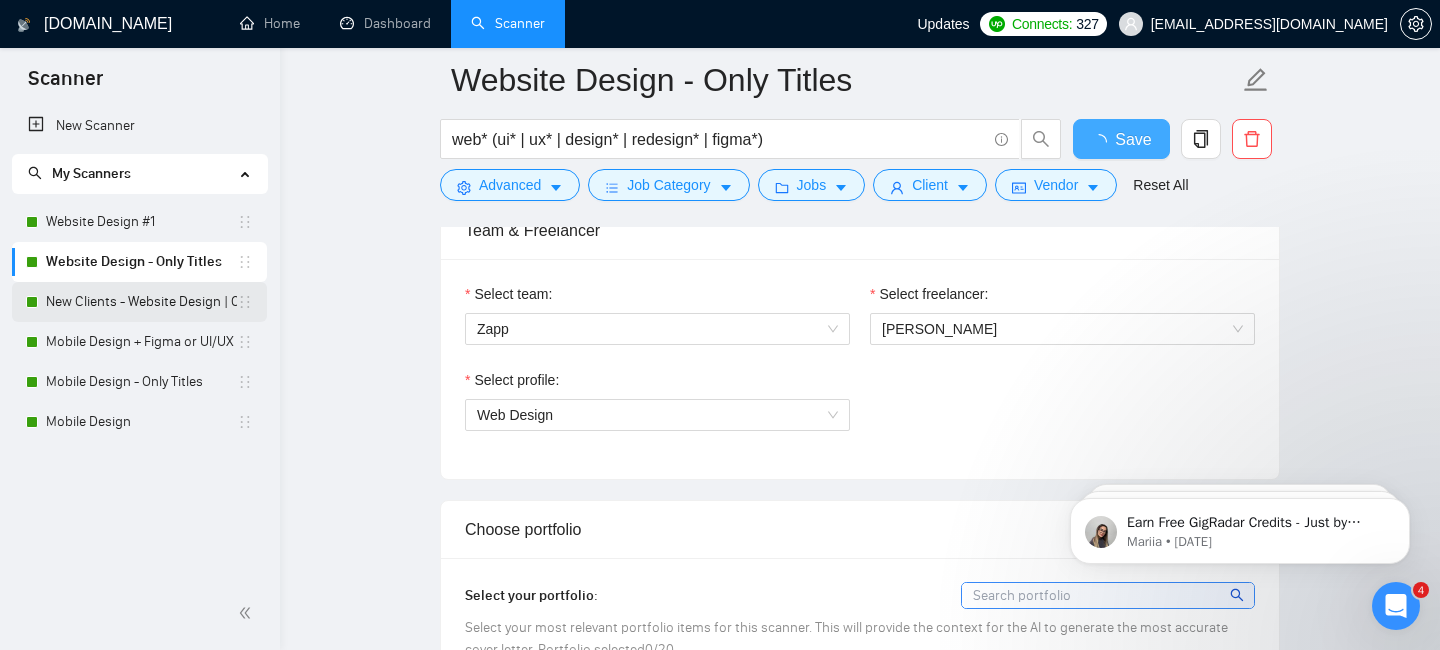checkbox on "true" 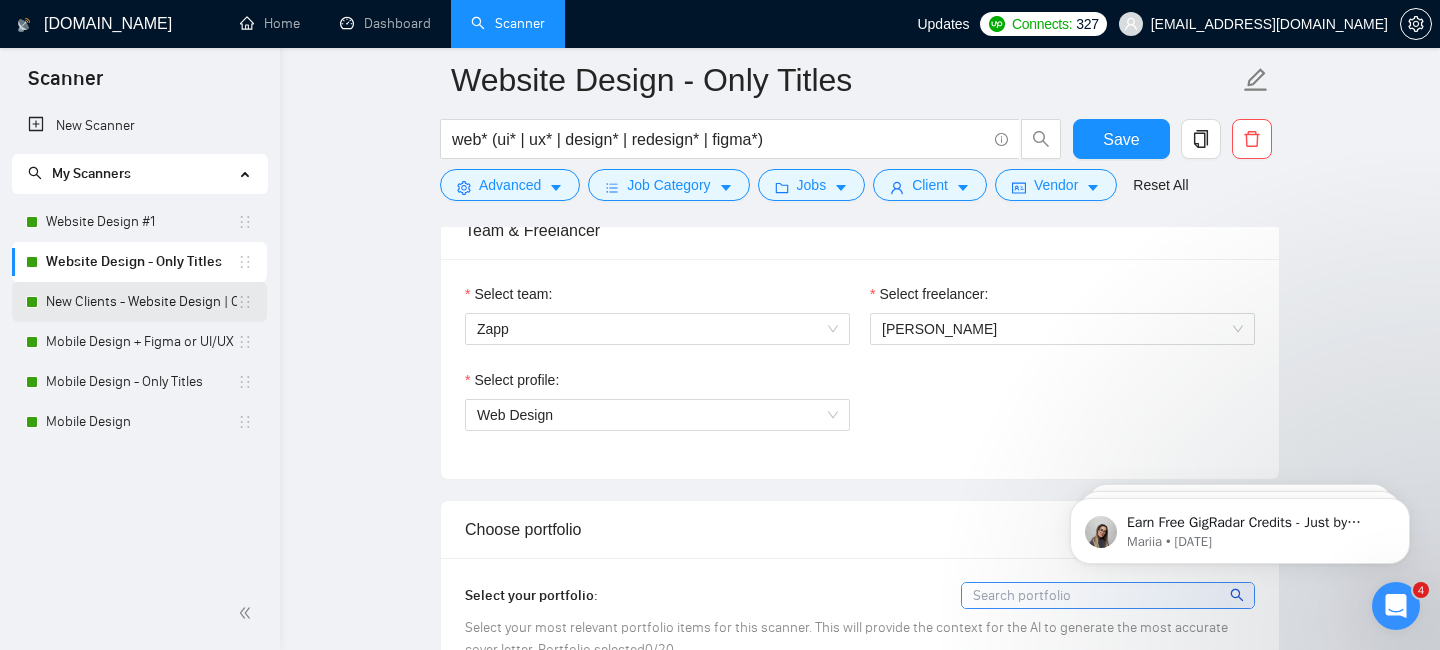 click on "New Clients - Website Design | Only Titles" at bounding box center [141, 302] 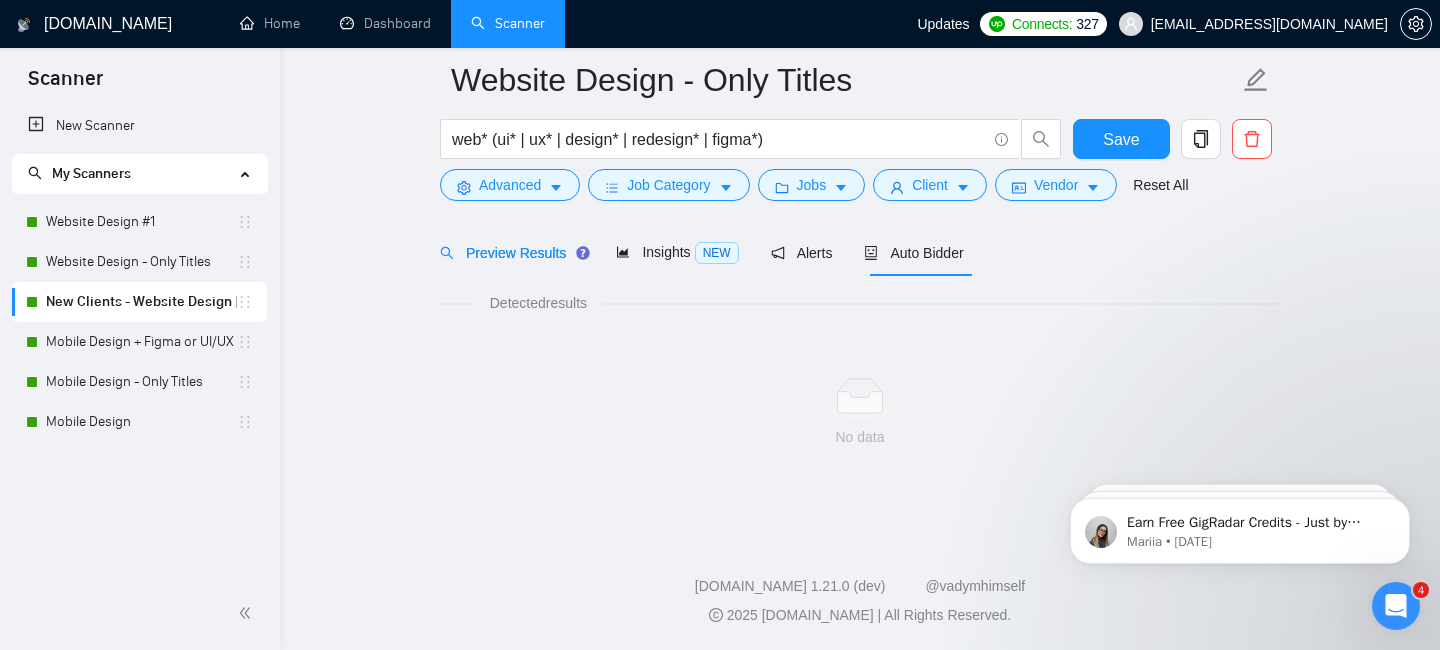 scroll, scrollTop: 80, scrollLeft: 0, axis: vertical 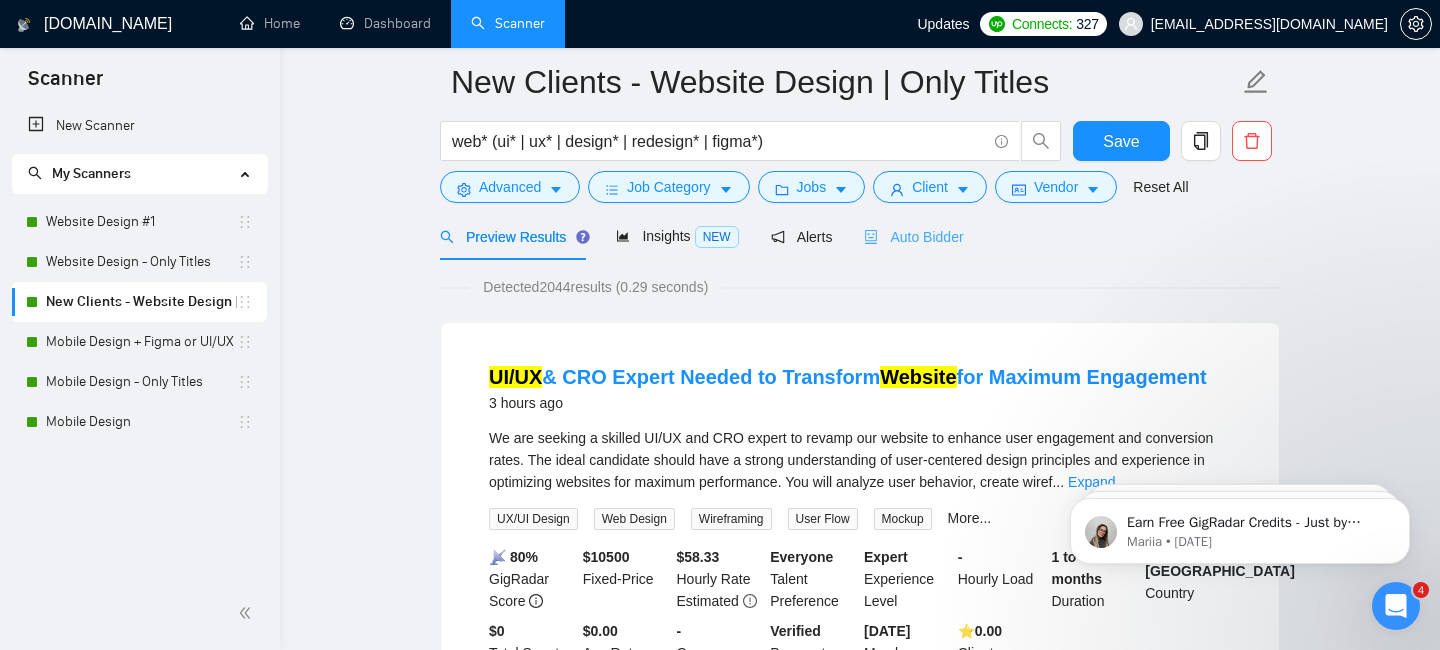 click on "Auto Bidder" at bounding box center [913, 236] 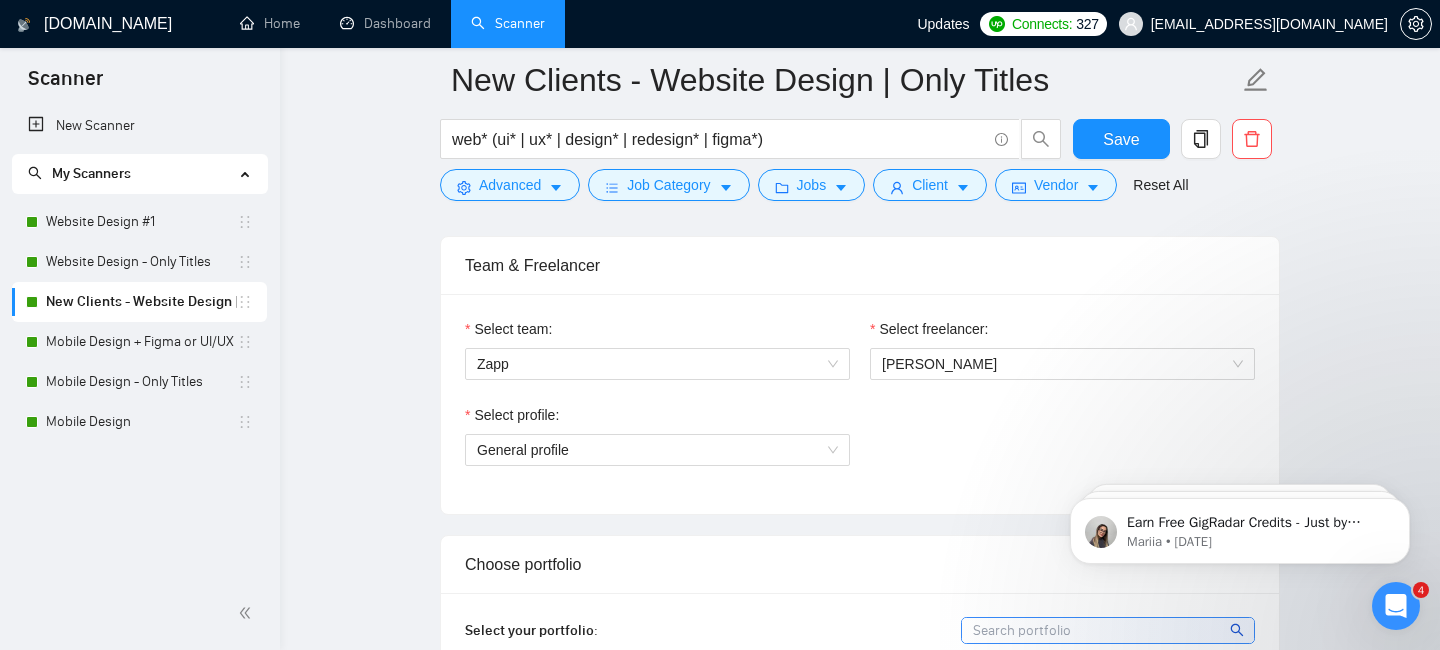 scroll, scrollTop: 1024, scrollLeft: 0, axis: vertical 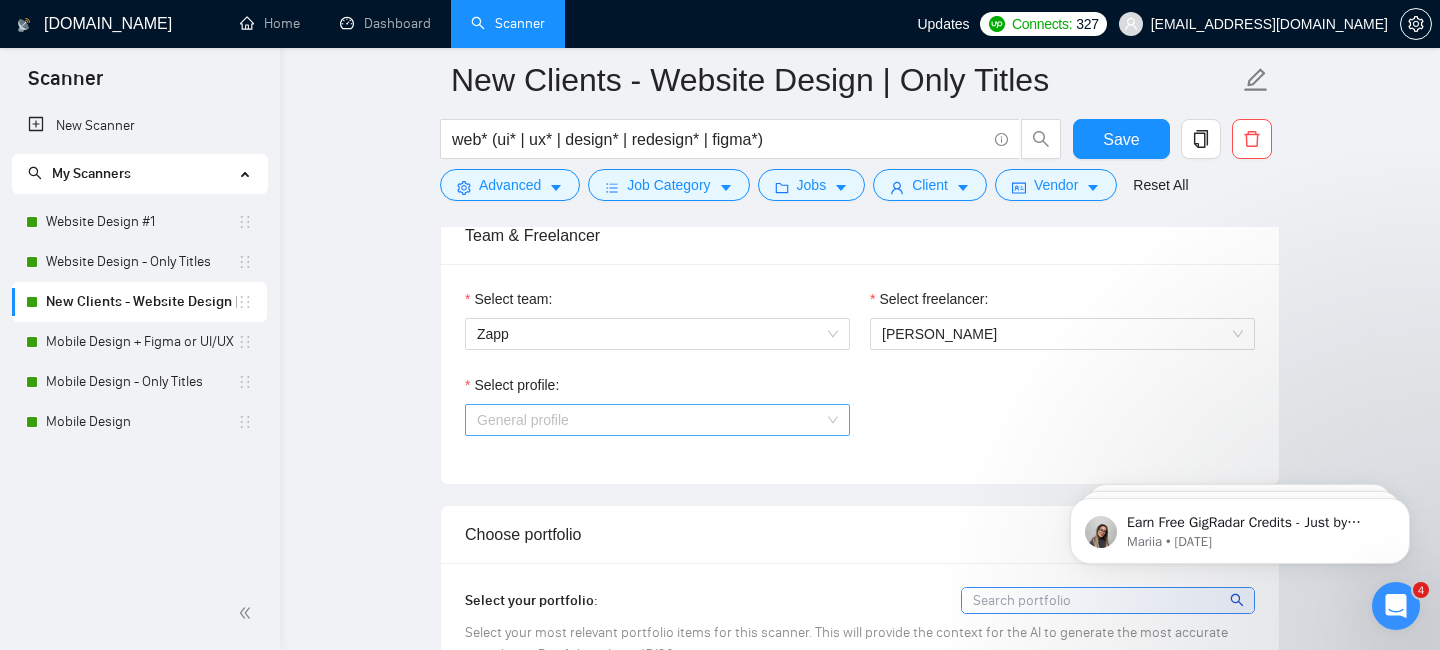 click on "General profile" at bounding box center (657, 420) 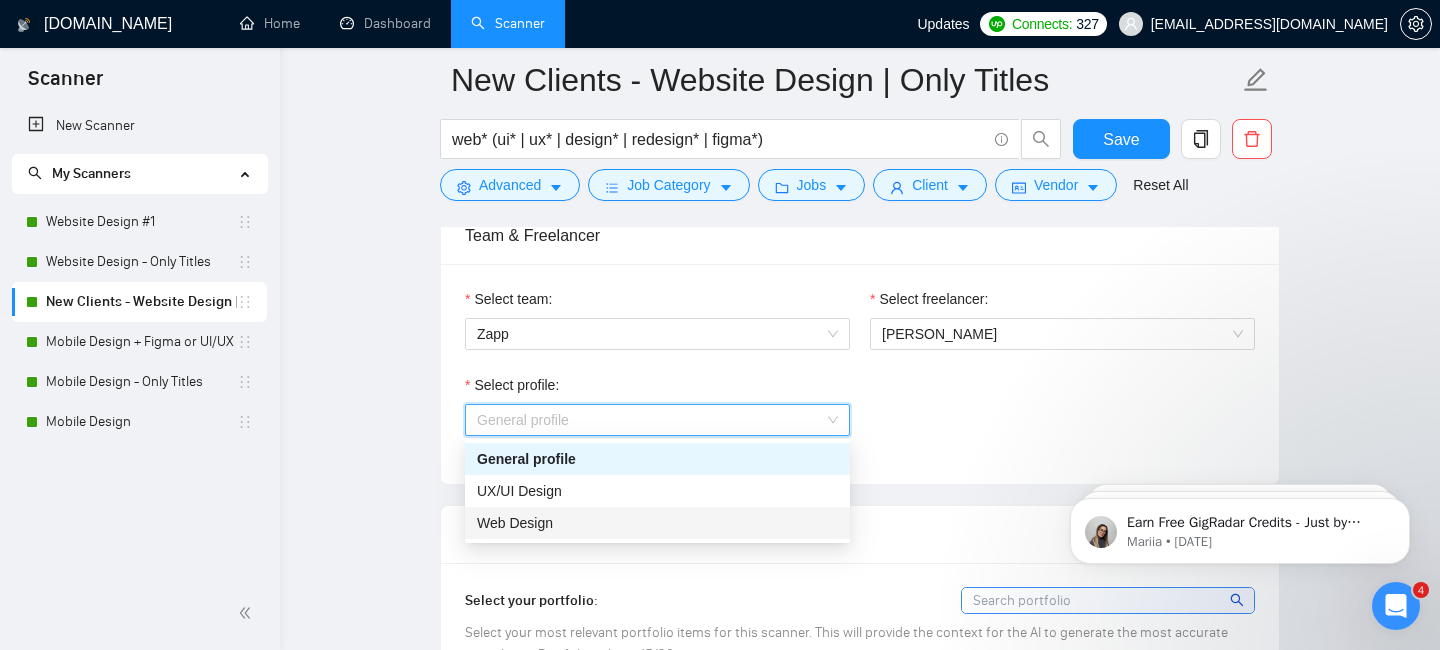 click on "Web Design" at bounding box center [657, 523] 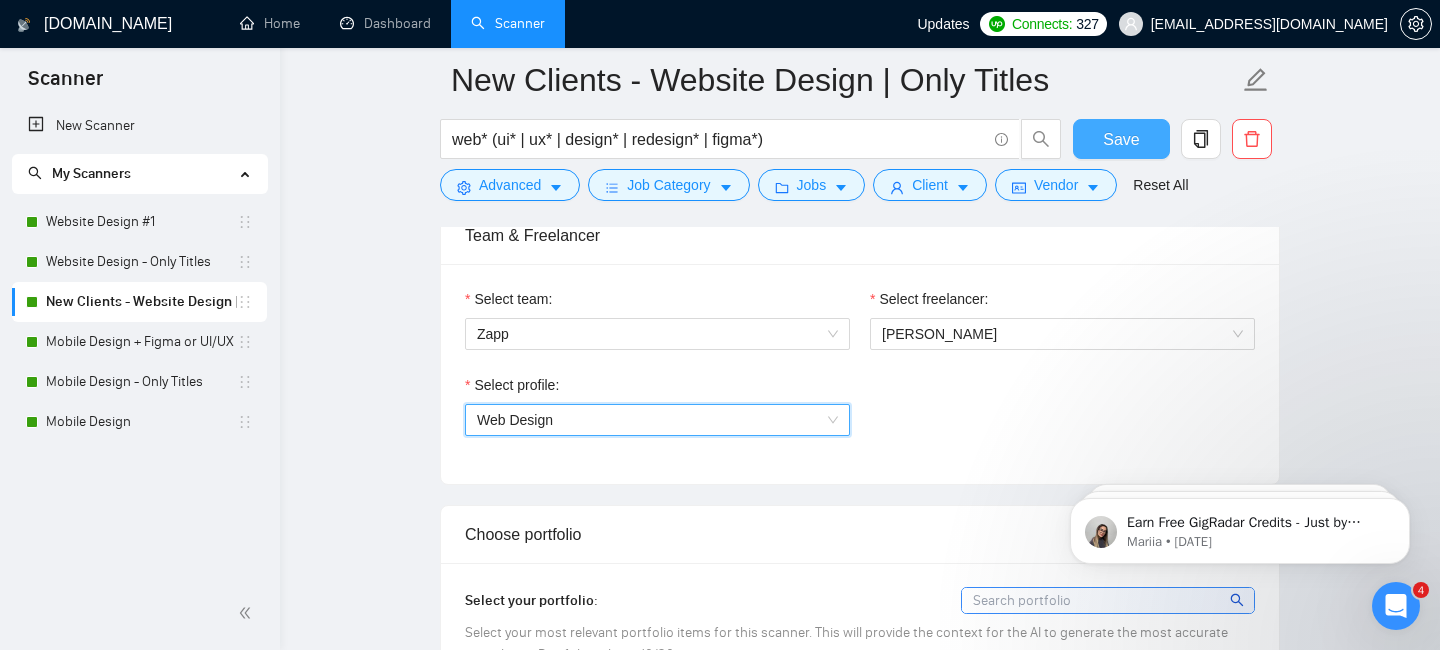 click on "Save" at bounding box center [1121, 139] 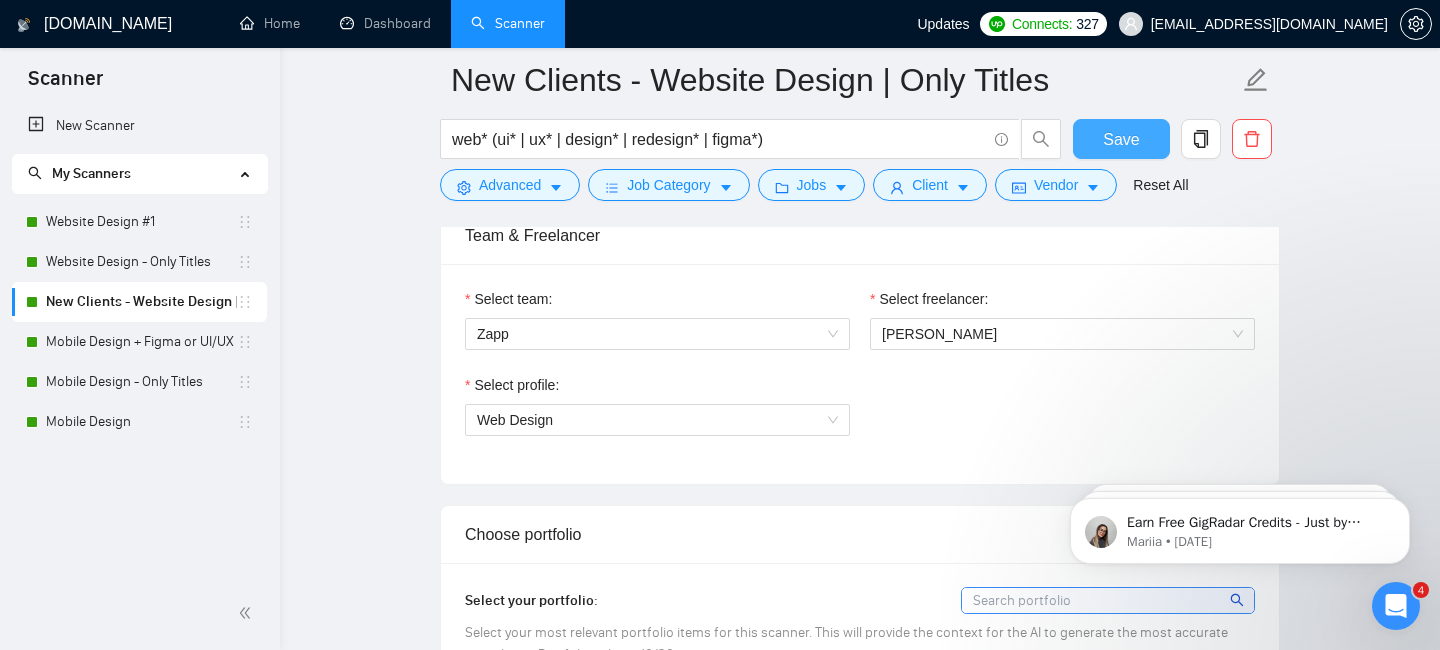 click on "Save" at bounding box center (1121, 139) 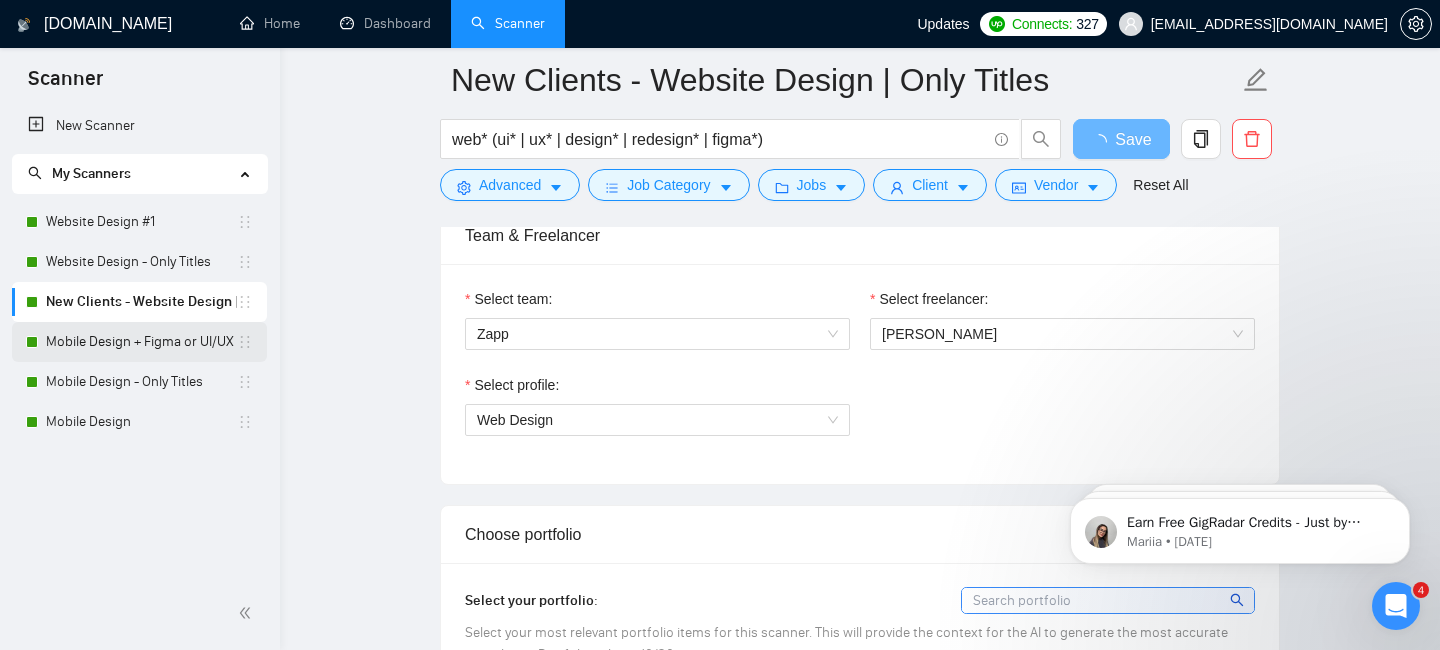 click on "Mobile Design + Figma or UI/UX" at bounding box center (141, 342) 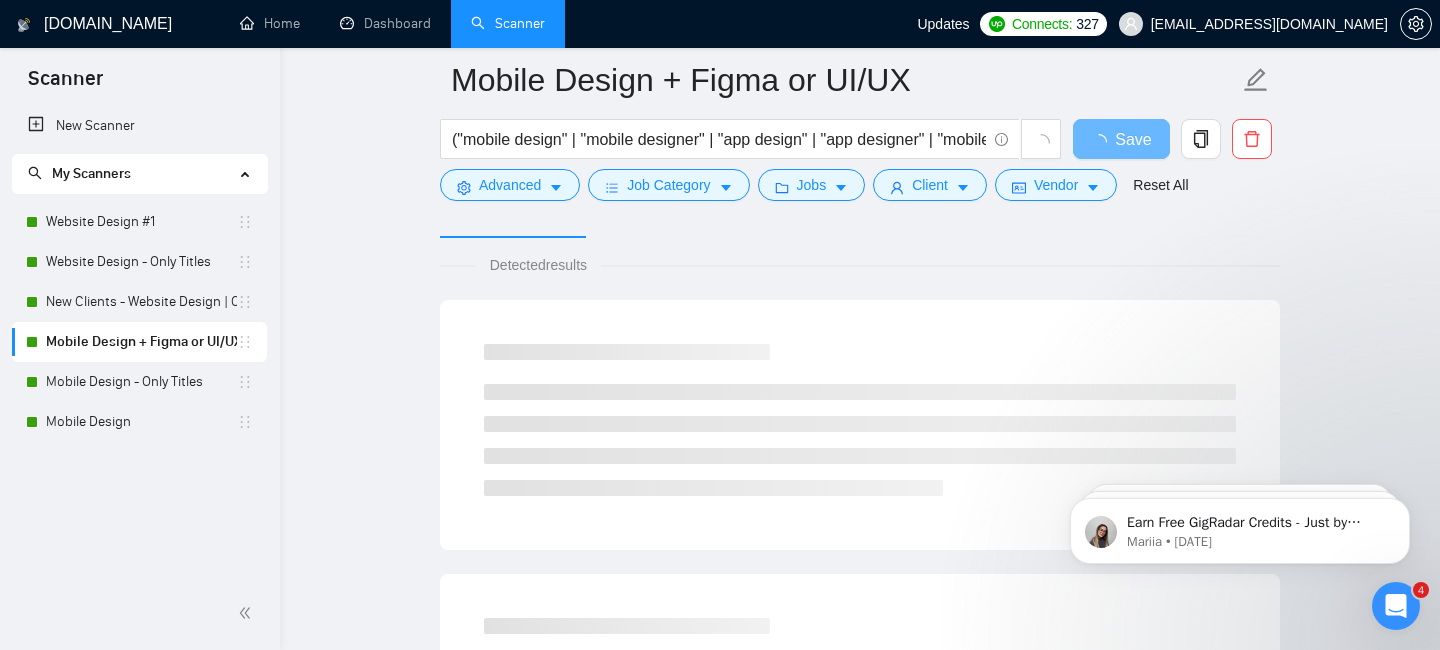 scroll, scrollTop: 124, scrollLeft: 0, axis: vertical 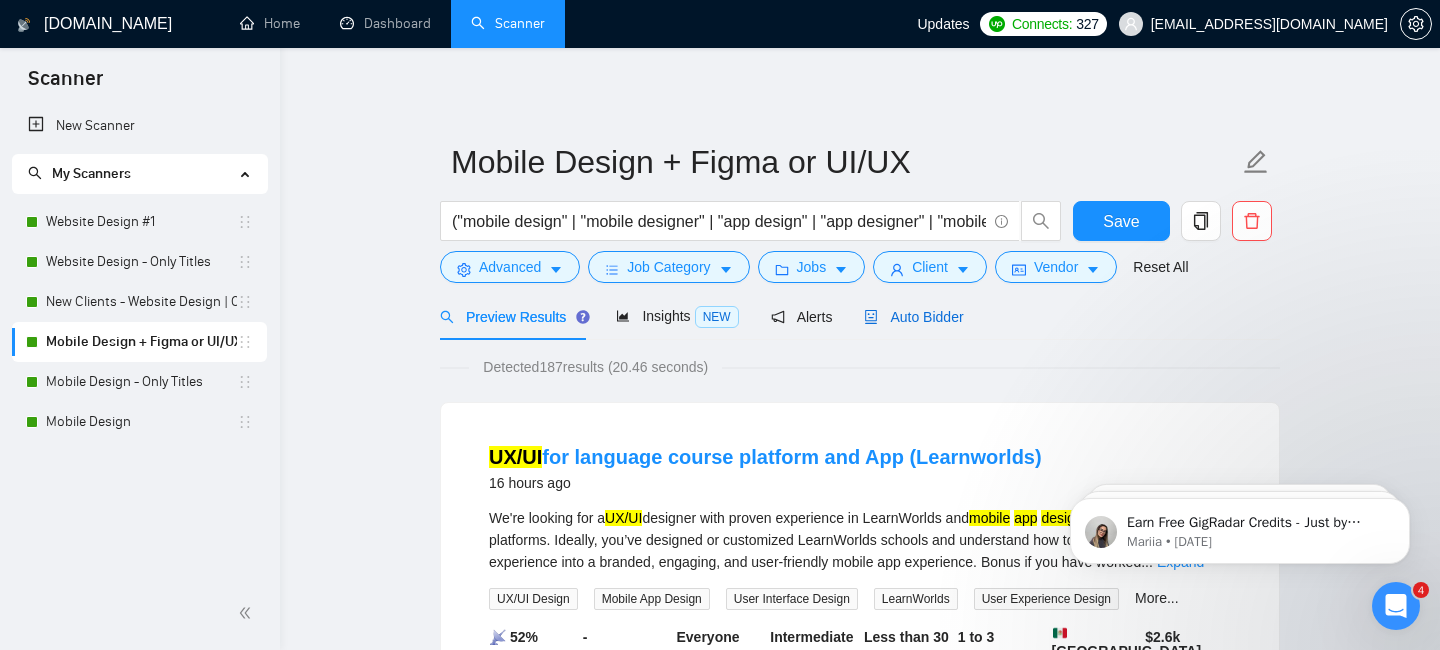 click on "Auto Bidder" at bounding box center (913, 317) 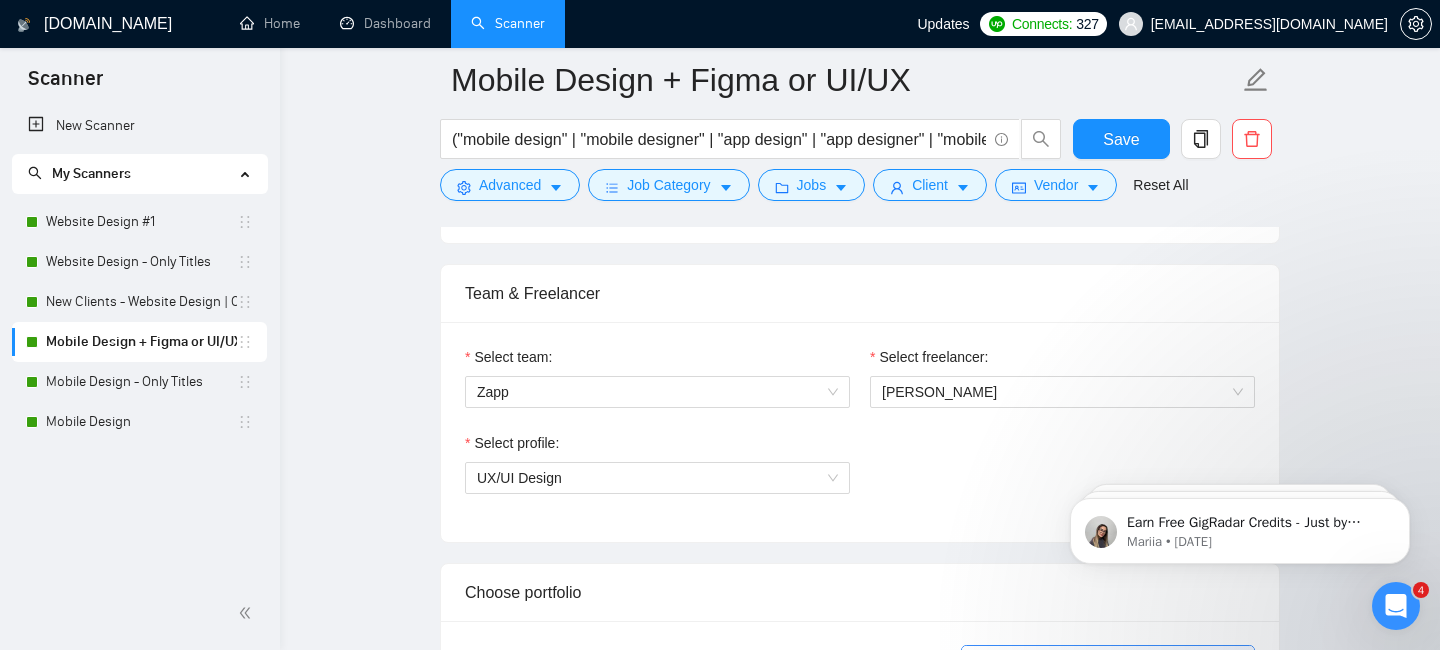 scroll, scrollTop: 1020, scrollLeft: 0, axis: vertical 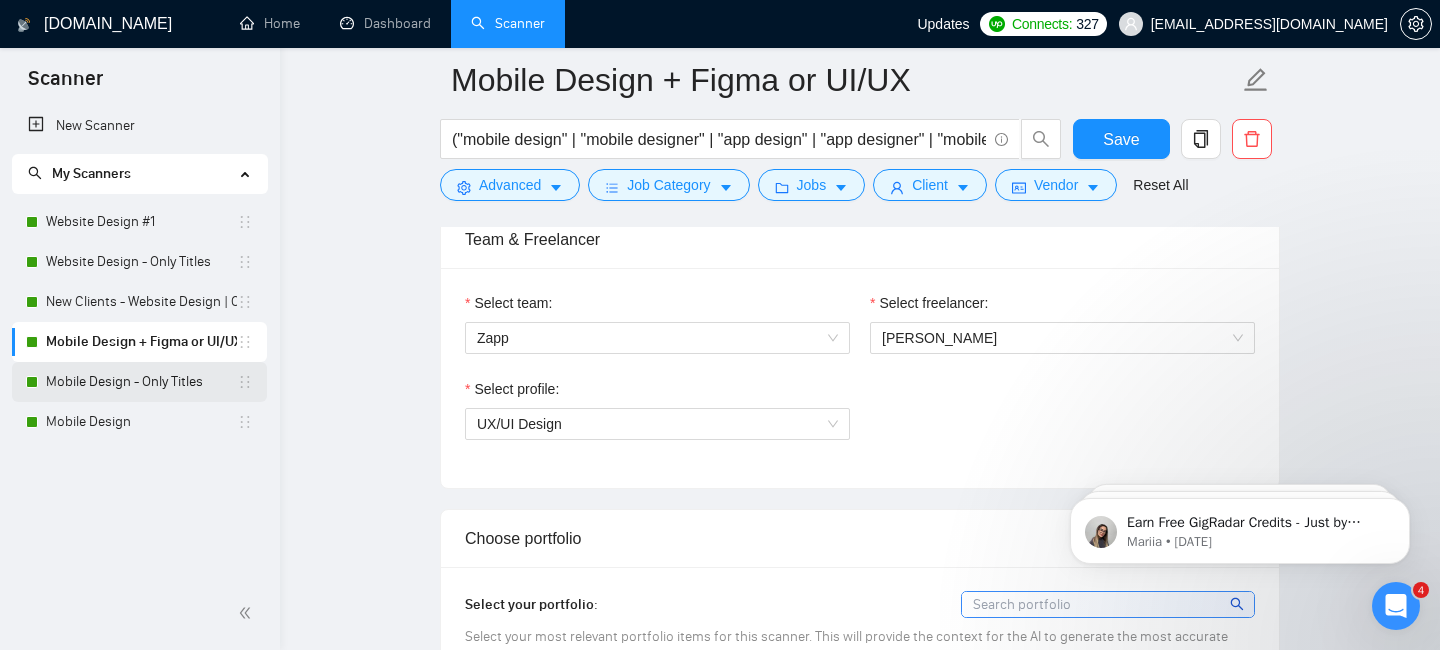 click on "Mobile Design - Only Titles" at bounding box center (141, 382) 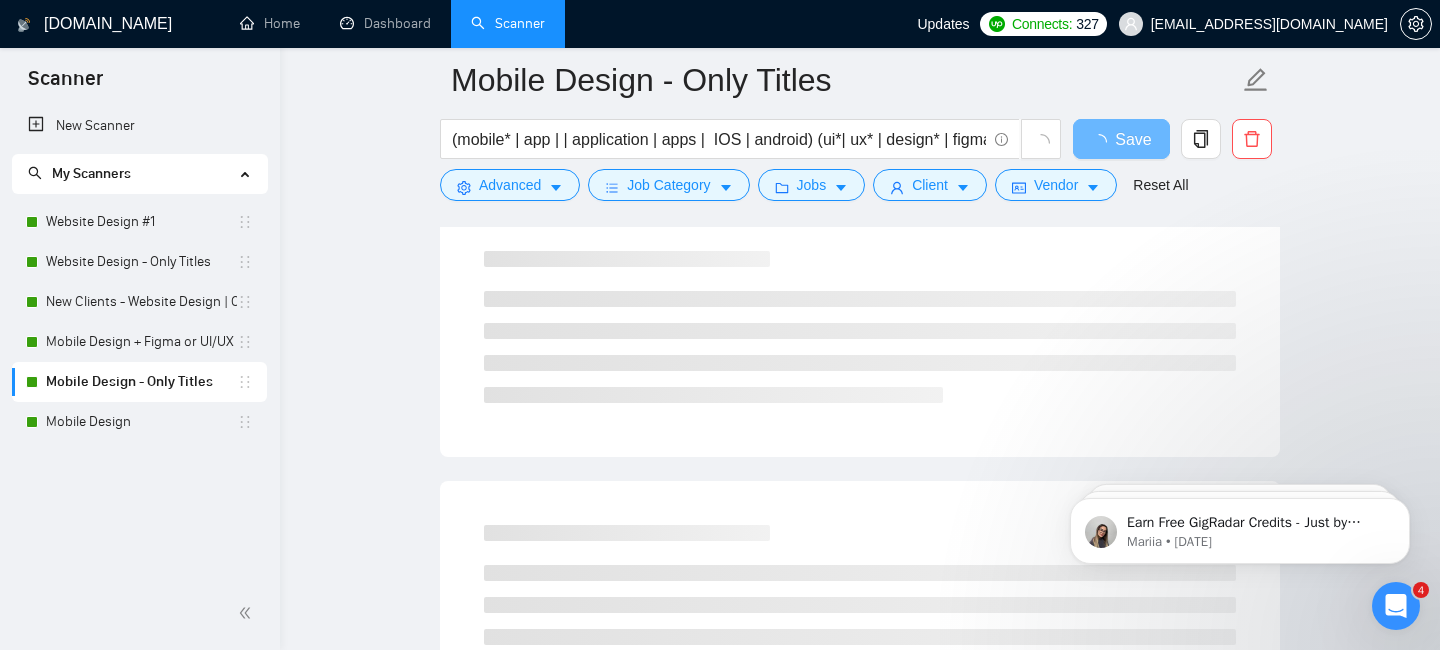 scroll, scrollTop: 0, scrollLeft: 0, axis: both 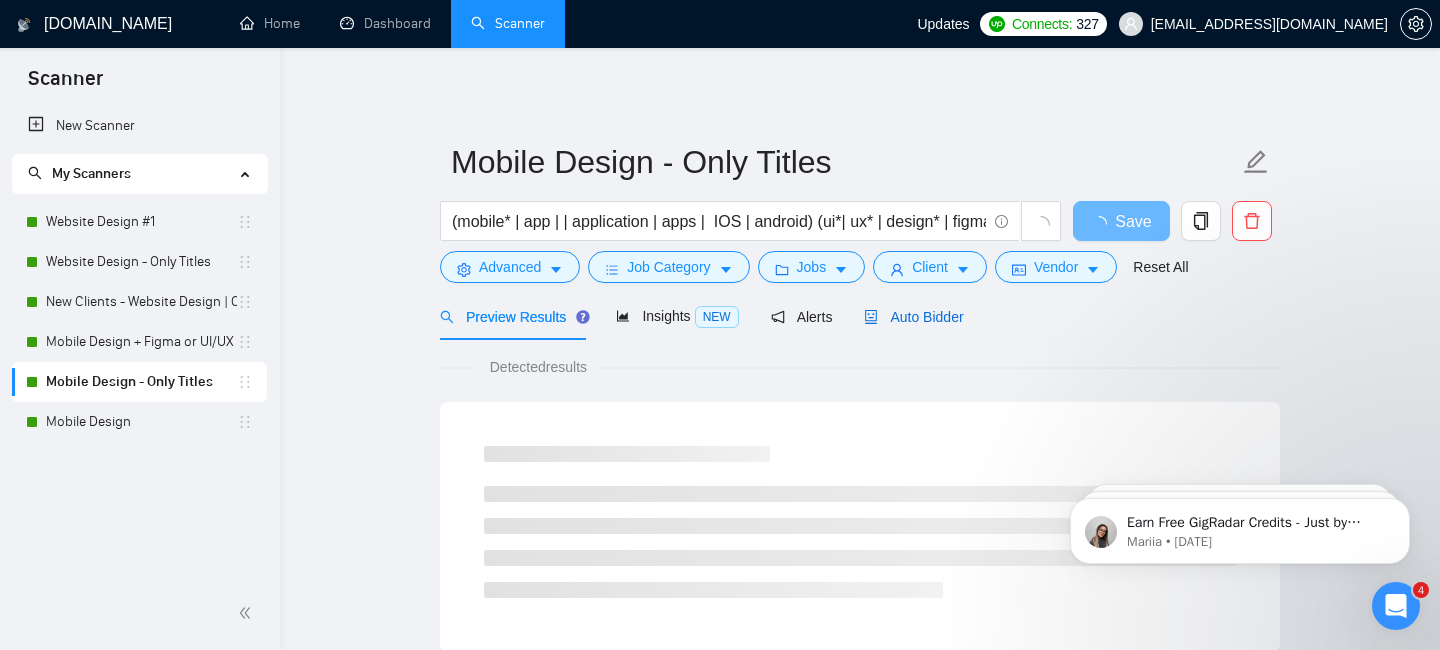 click on "Auto Bidder" at bounding box center [913, 317] 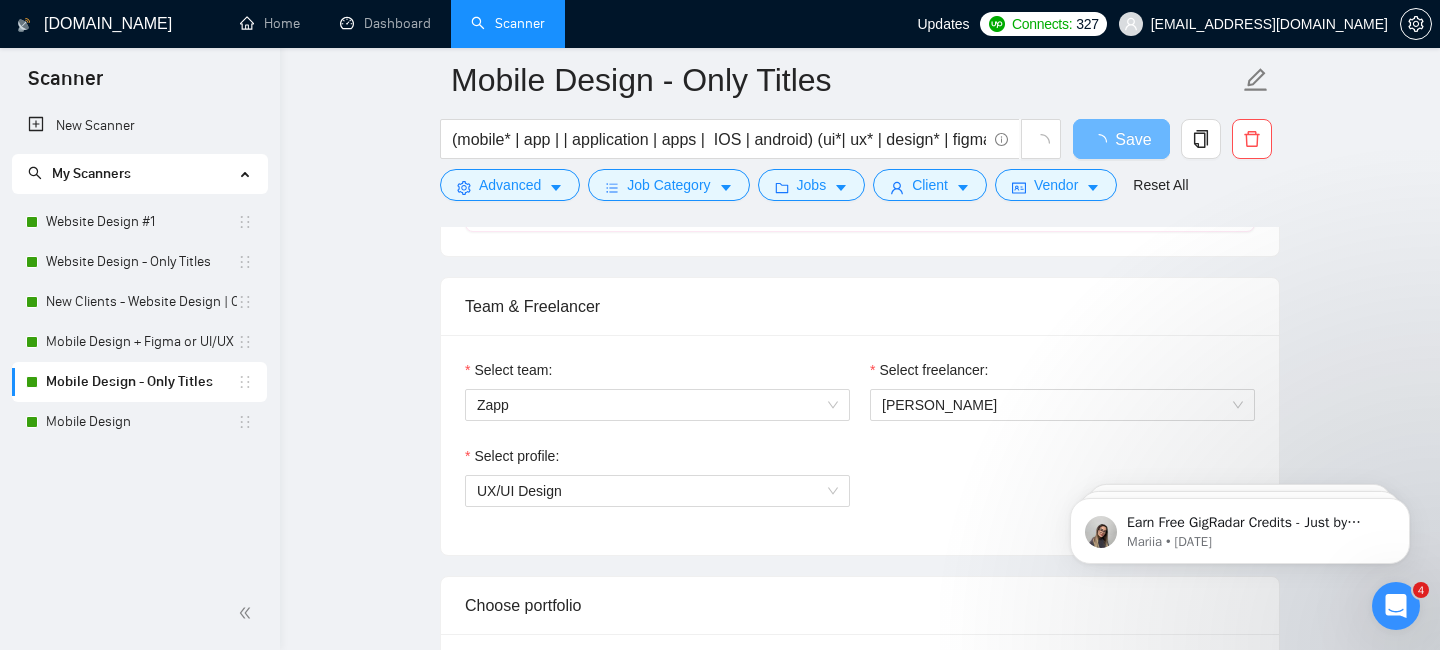 scroll, scrollTop: 984, scrollLeft: 0, axis: vertical 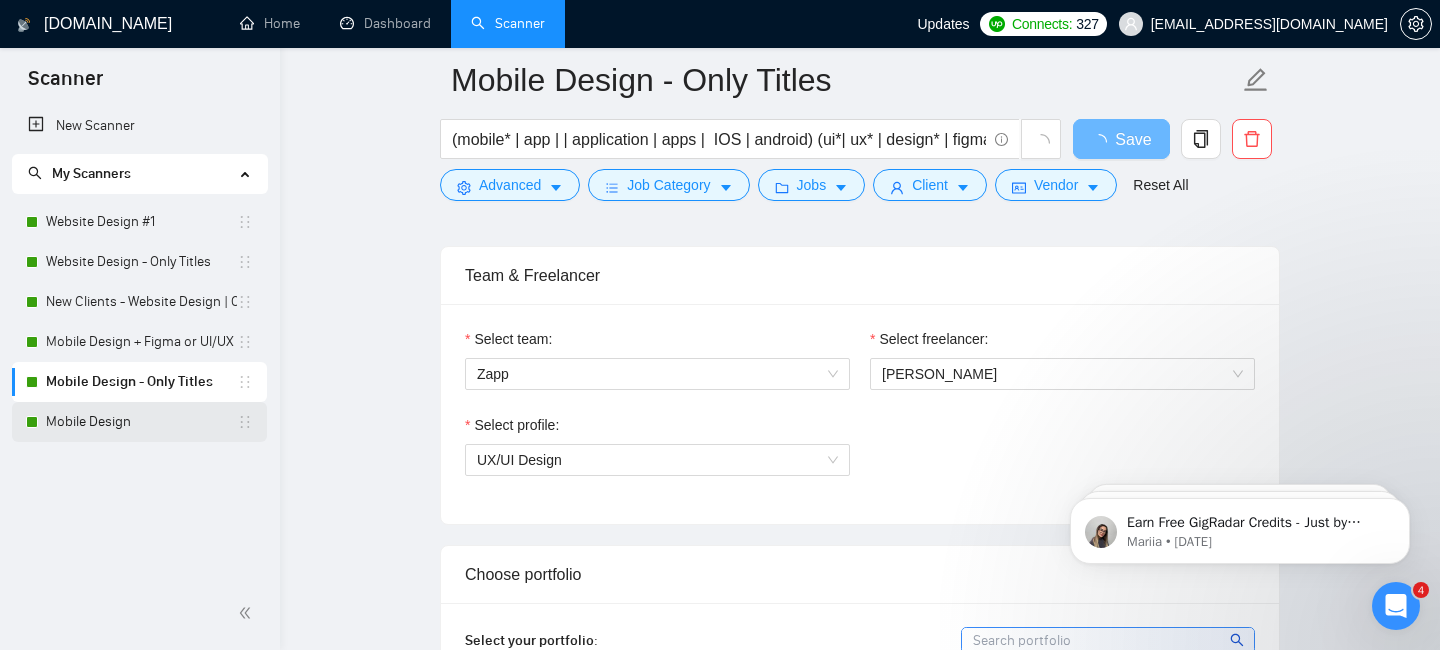 click on "Mobile Design" at bounding box center [141, 422] 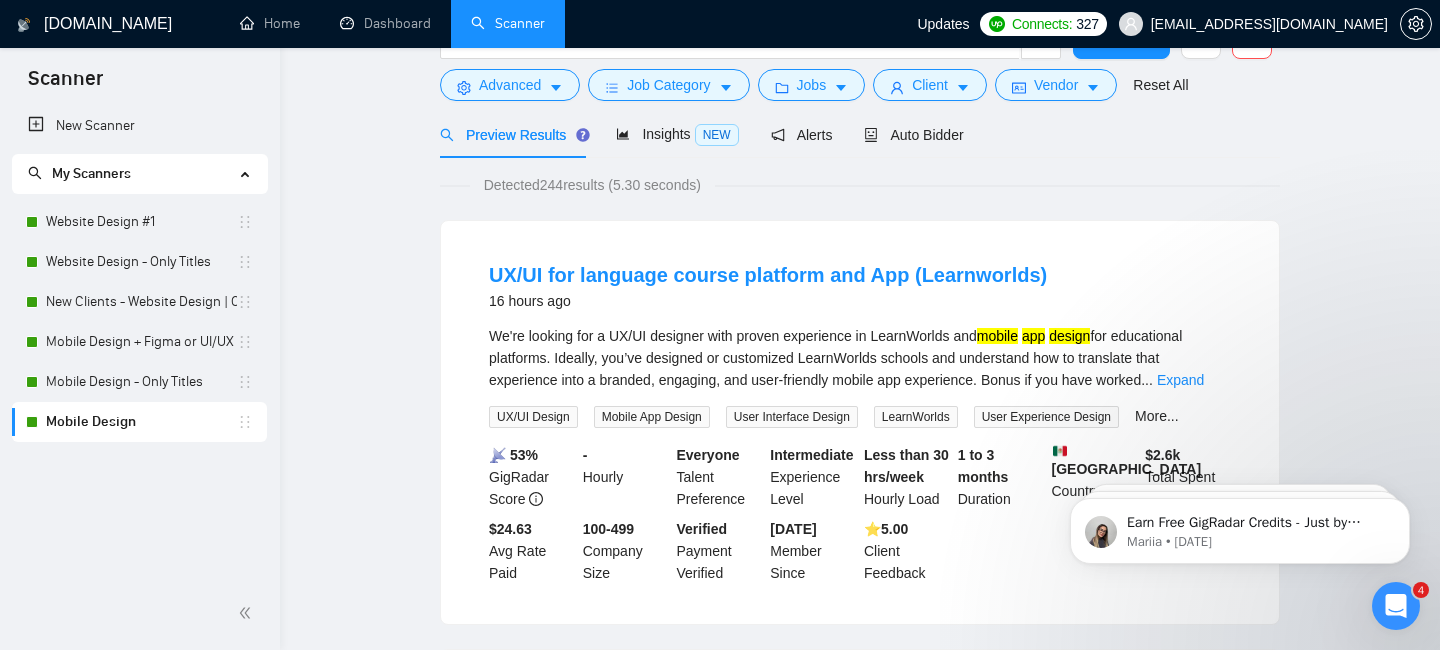 scroll, scrollTop: 0, scrollLeft: 0, axis: both 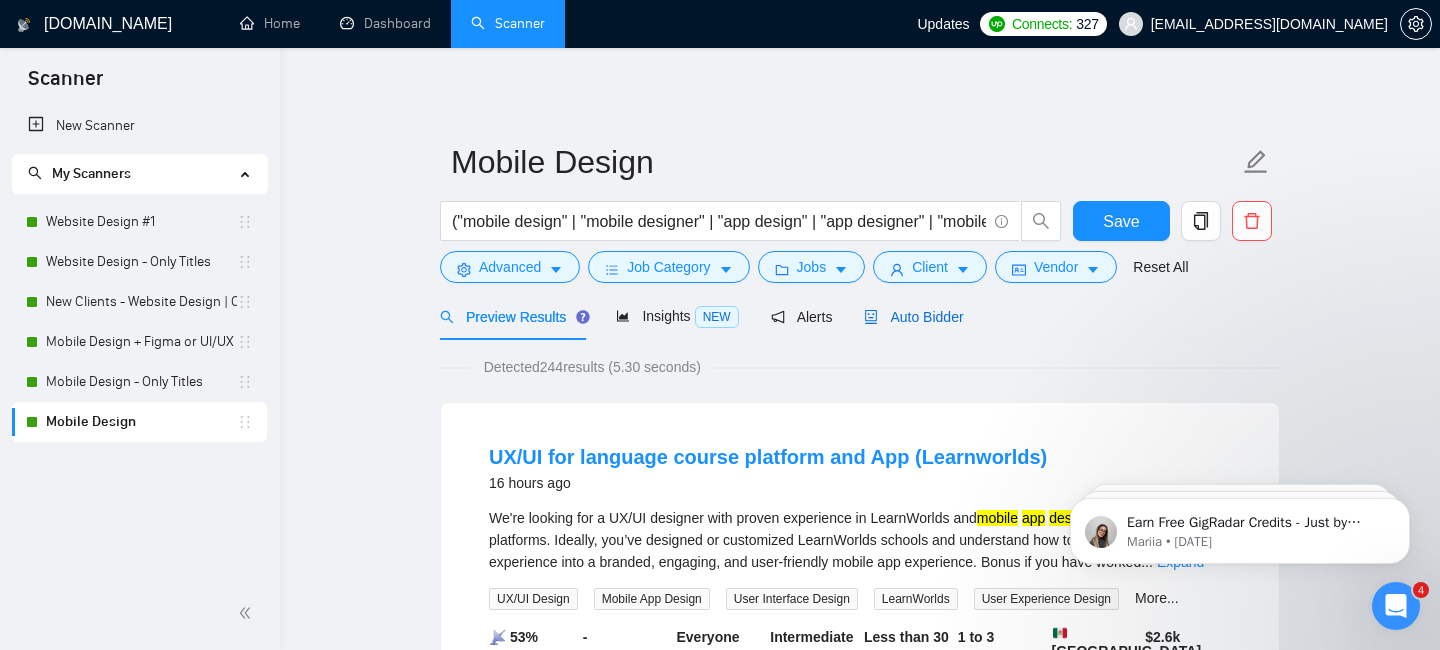 click on "Auto Bidder" at bounding box center [913, 317] 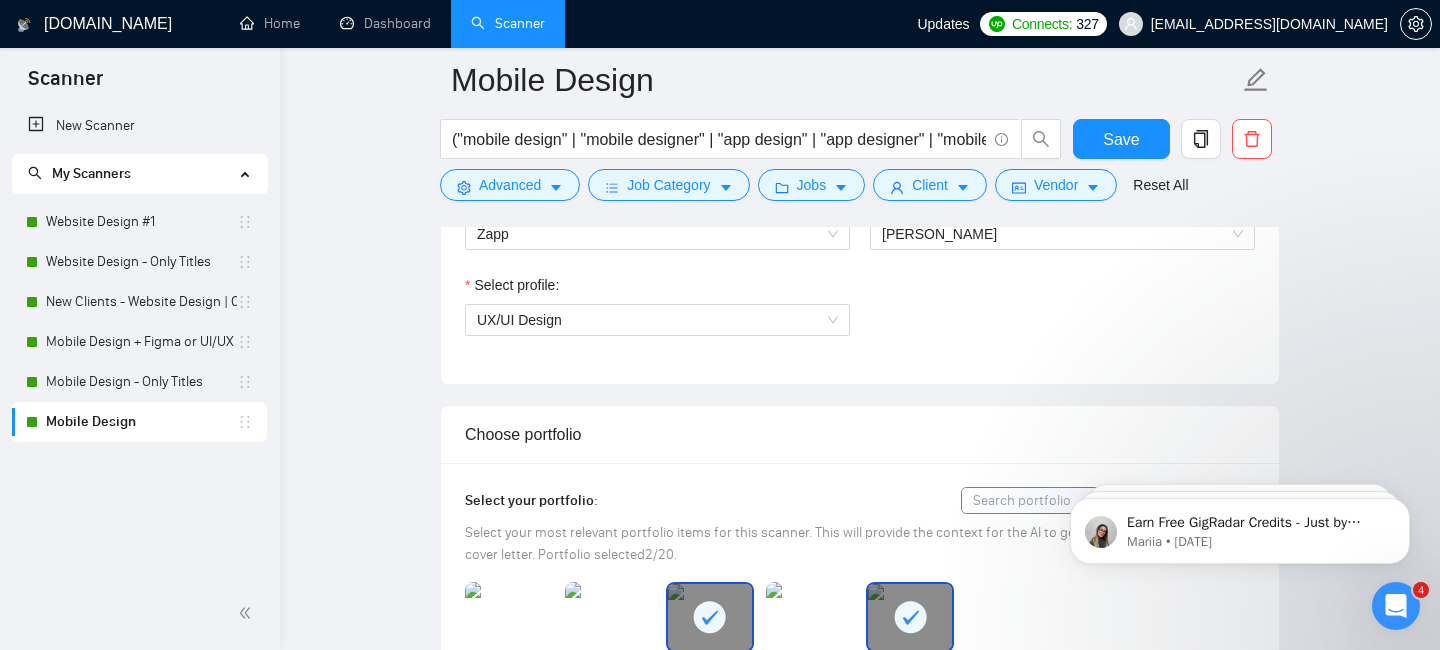 scroll, scrollTop: 1132, scrollLeft: 0, axis: vertical 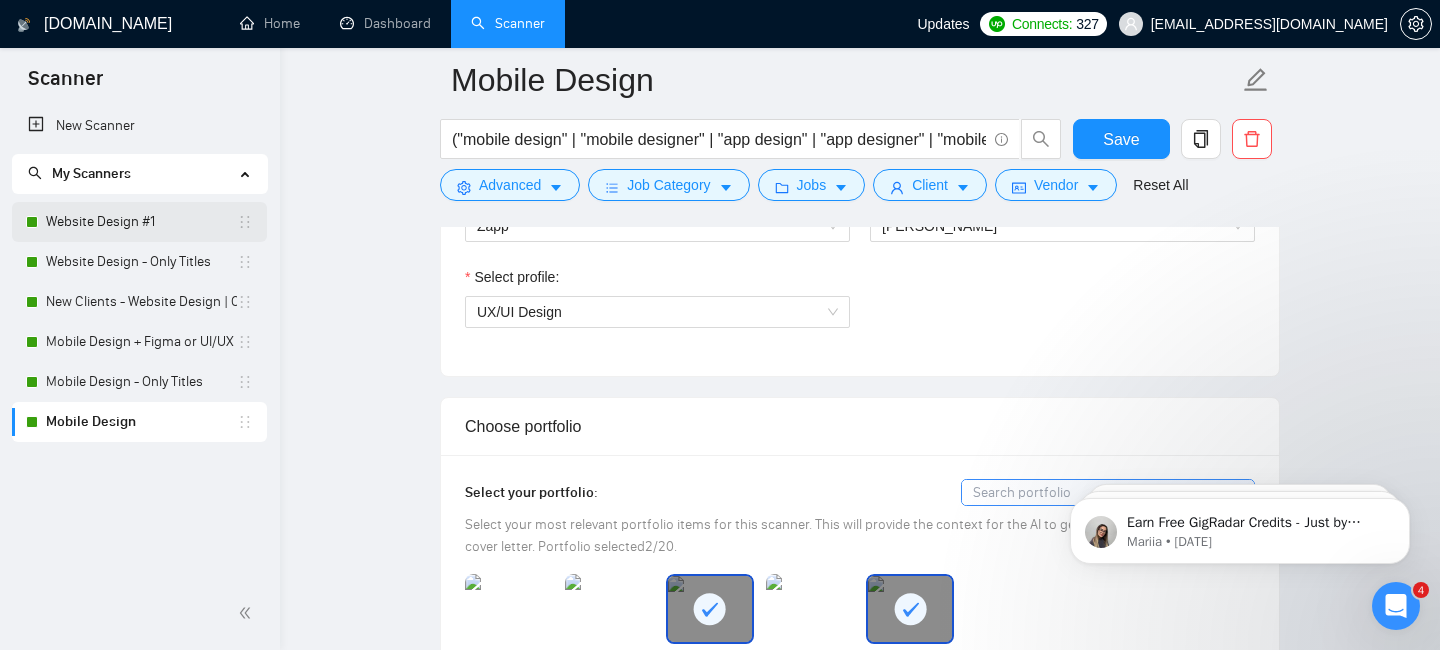 click on "Website Design #1" at bounding box center [141, 222] 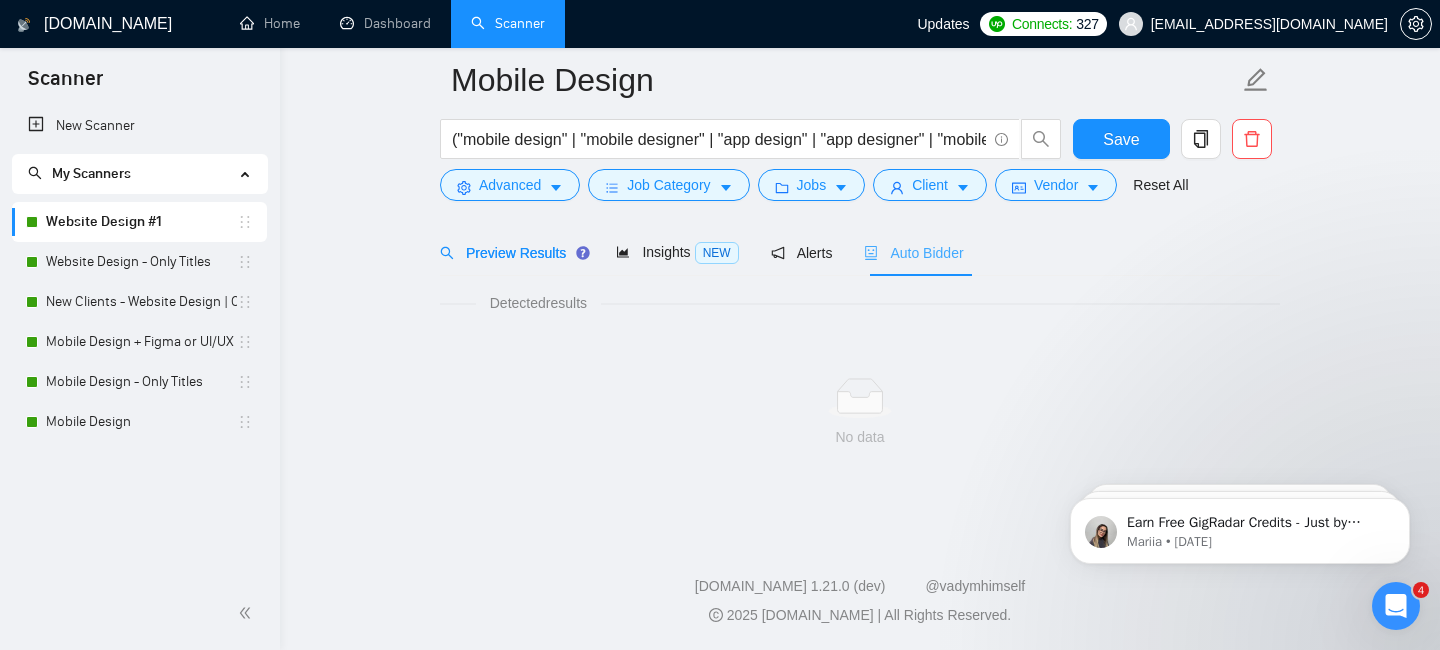 scroll, scrollTop: 80, scrollLeft: 0, axis: vertical 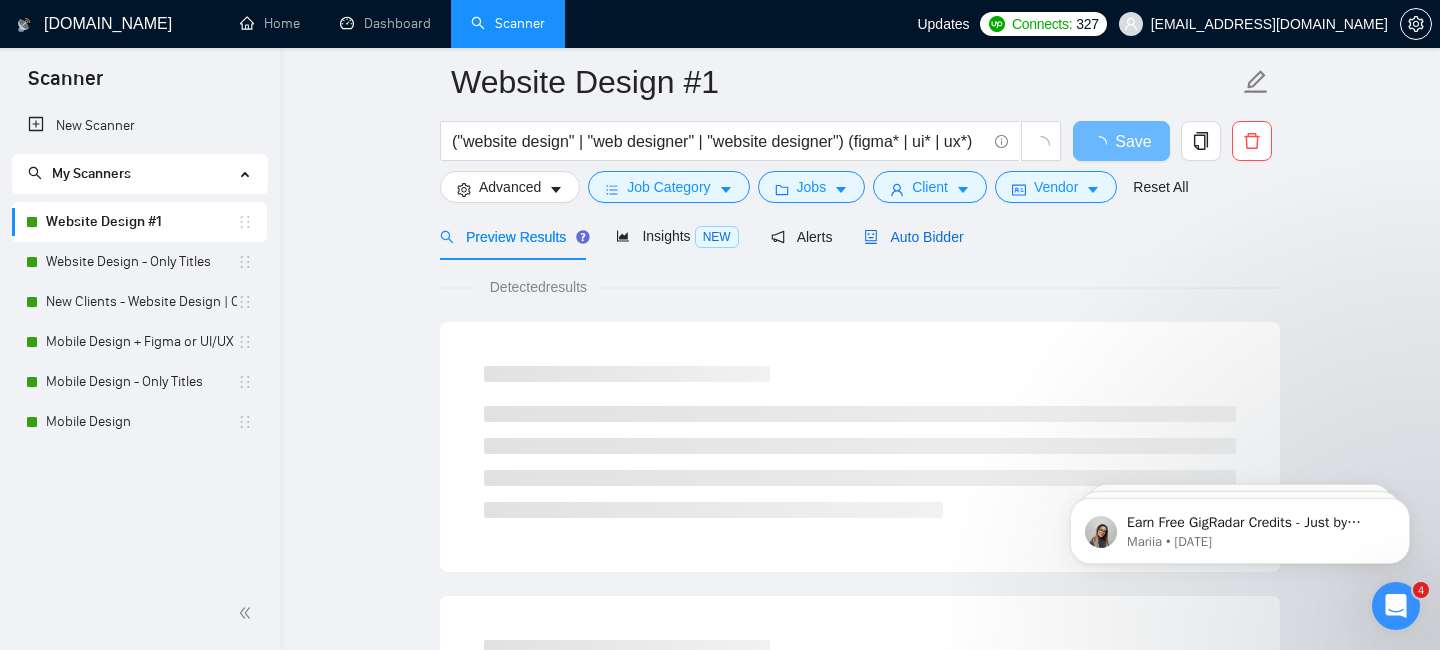 click on "Auto Bidder" at bounding box center (913, 237) 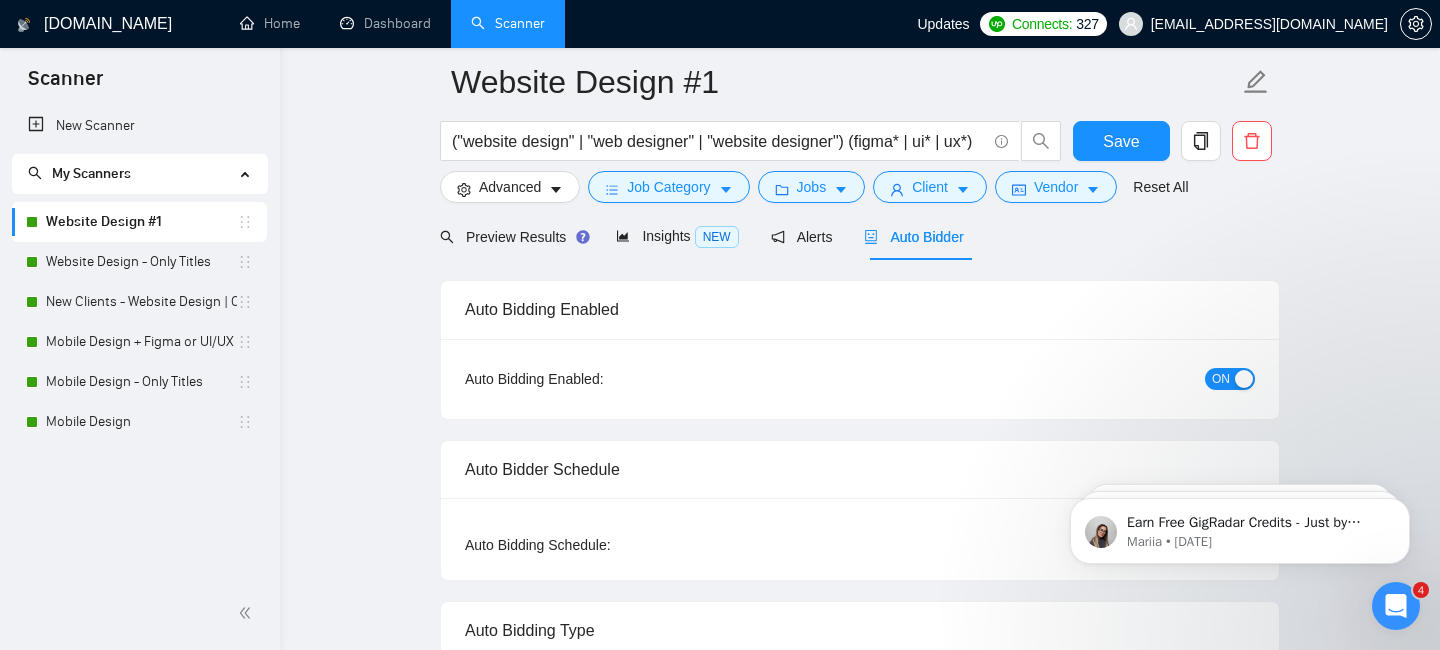 type 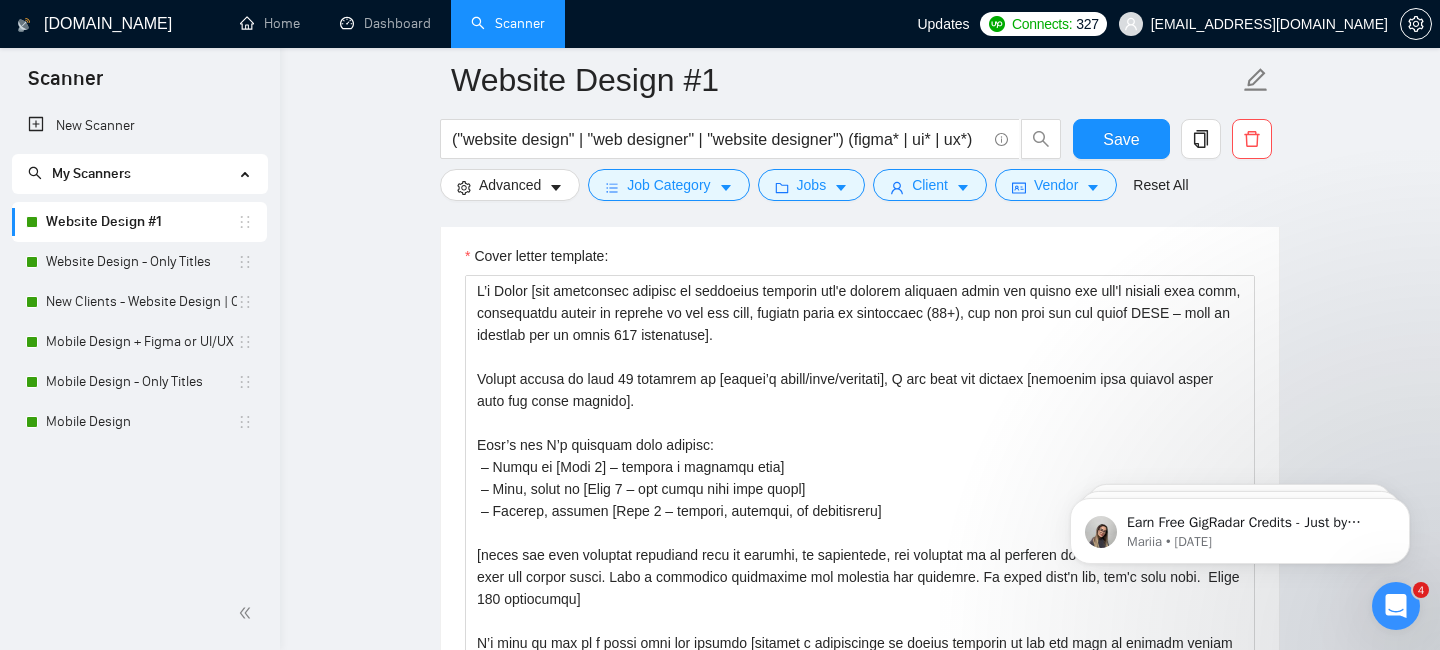 scroll, scrollTop: 1777, scrollLeft: 0, axis: vertical 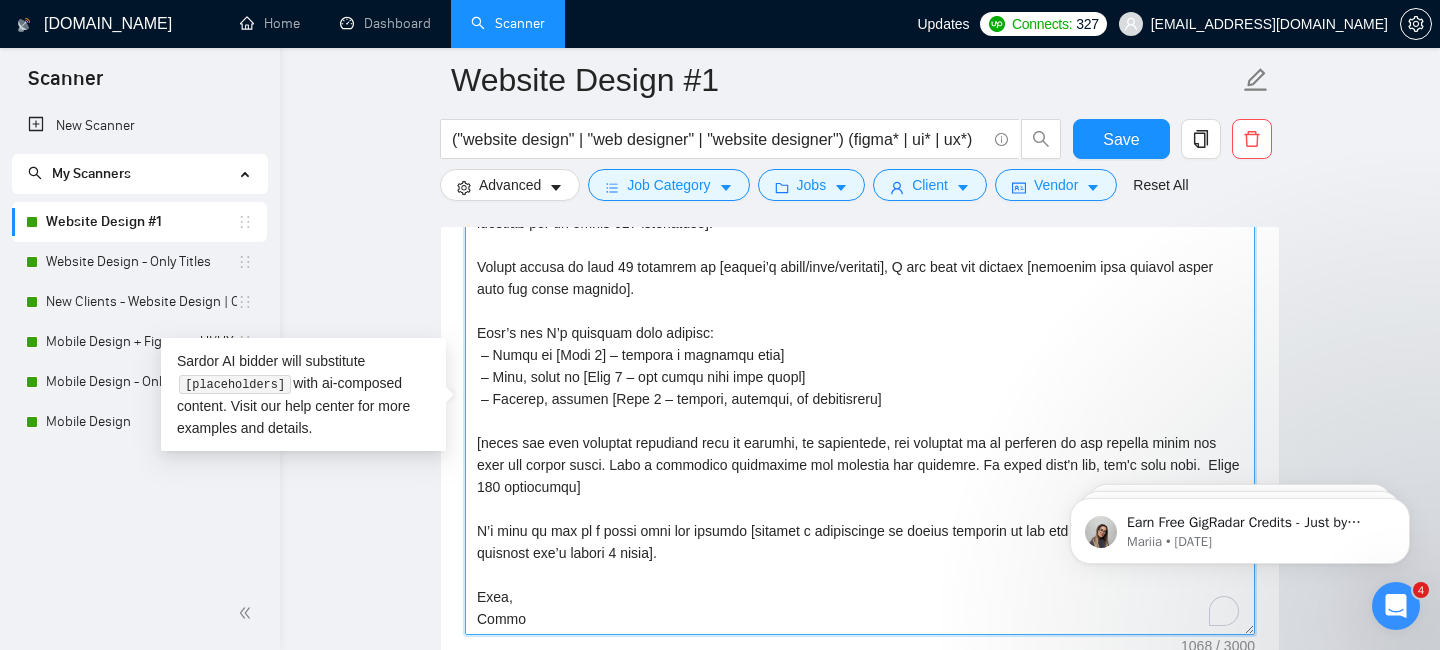 drag, startPoint x: 664, startPoint y: 493, endPoint x: 433, endPoint y: 441, distance: 236.78049 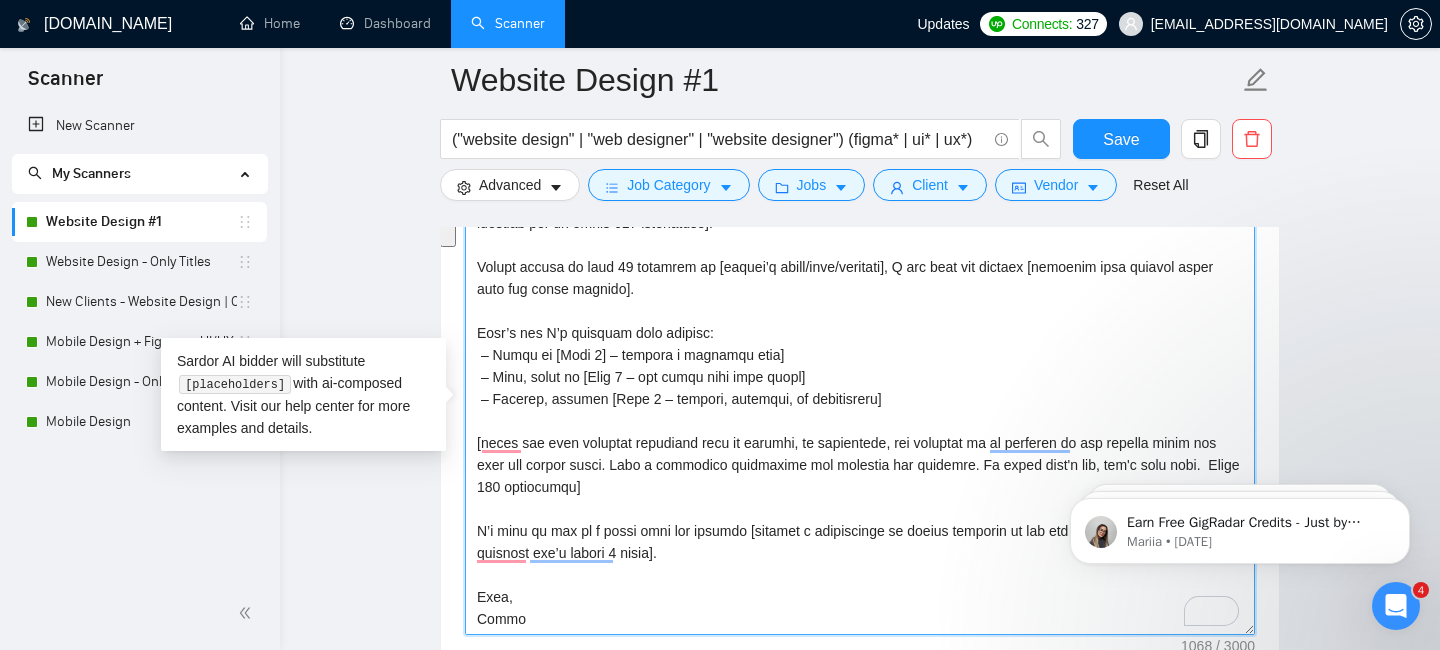 scroll, scrollTop: 22, scrollLeft: 0, axis: vertical 